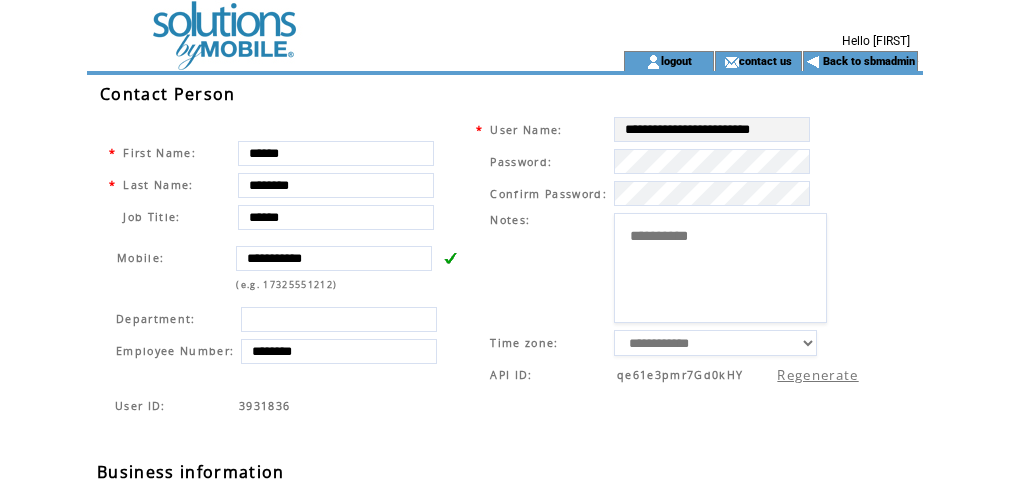 scroll, scrollTop: 0, scrollLeft: 0, axis: both 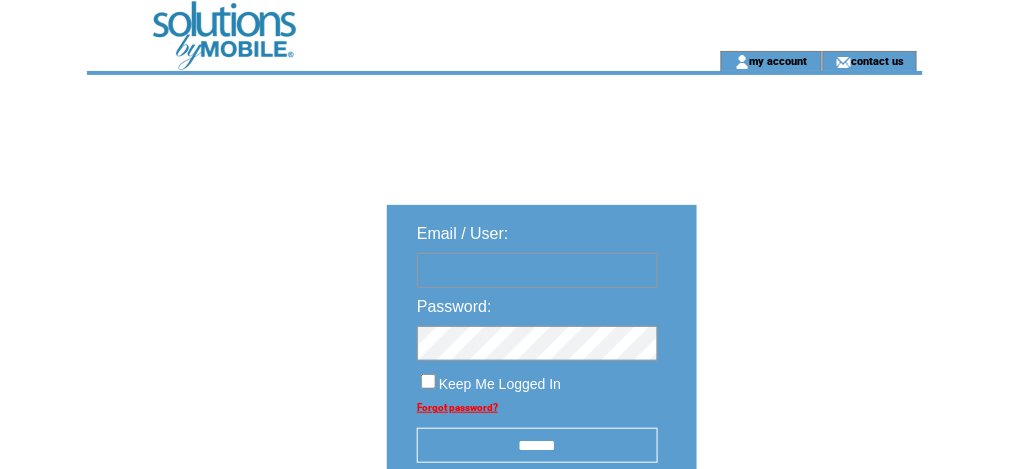 type on "********" 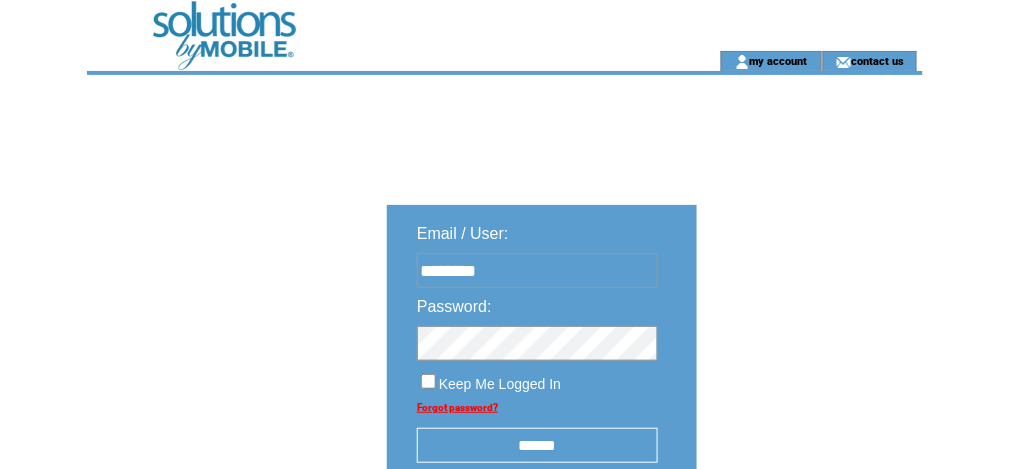 click at bounding box center [371, 25] 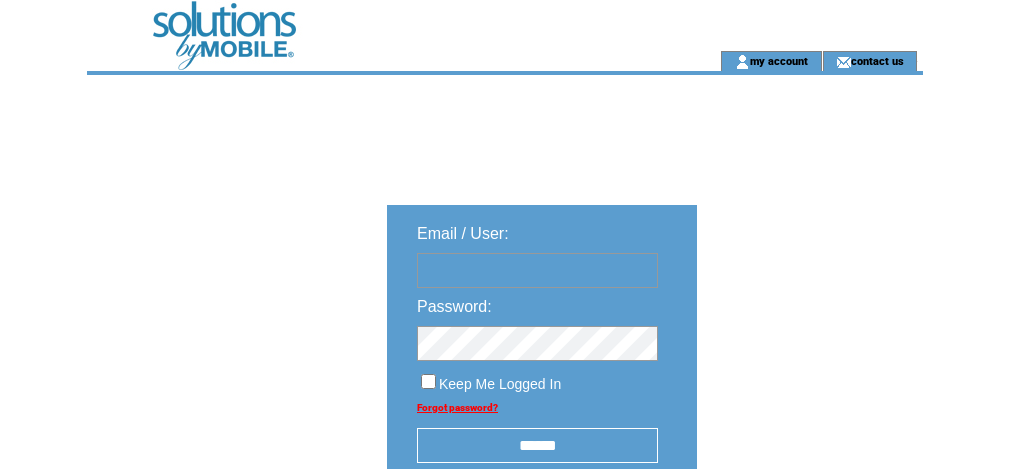 scroll, scrollTop: 0, scrollLeft: 0, axis: both 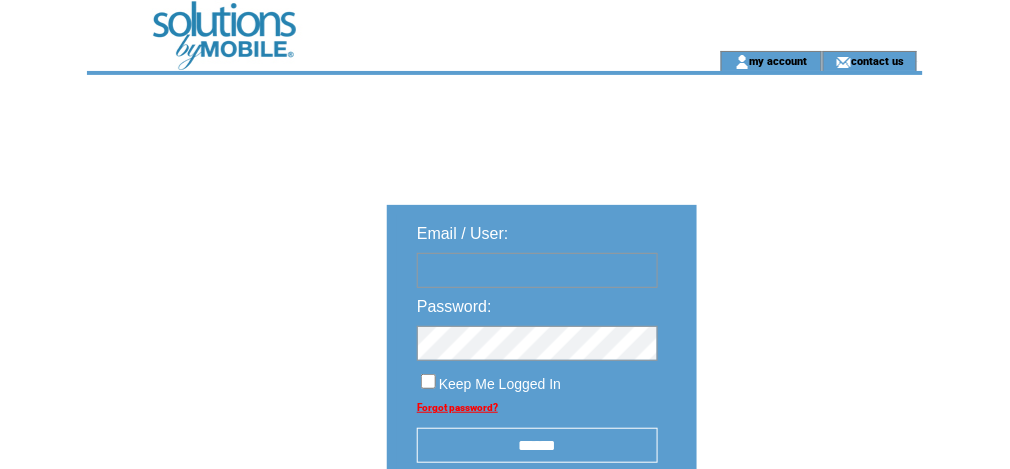 type on "********" 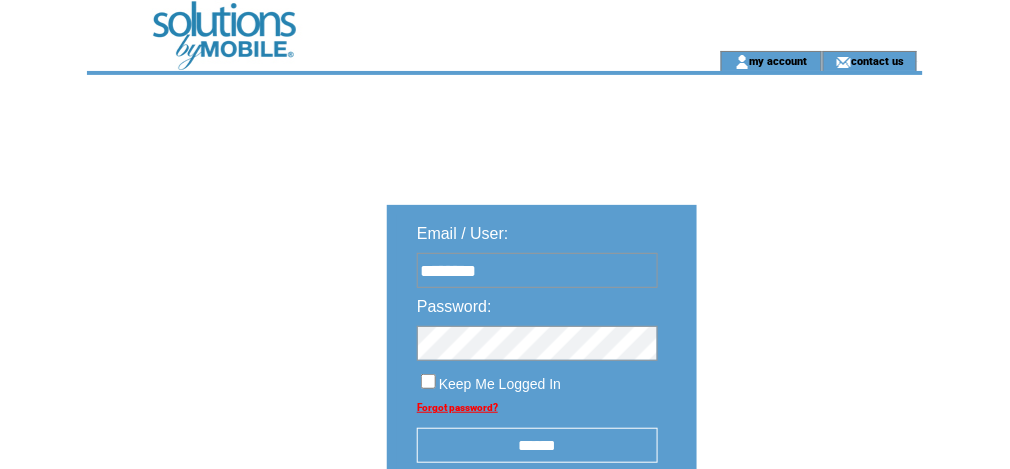 click on "******" at bounding box center (537, 445) 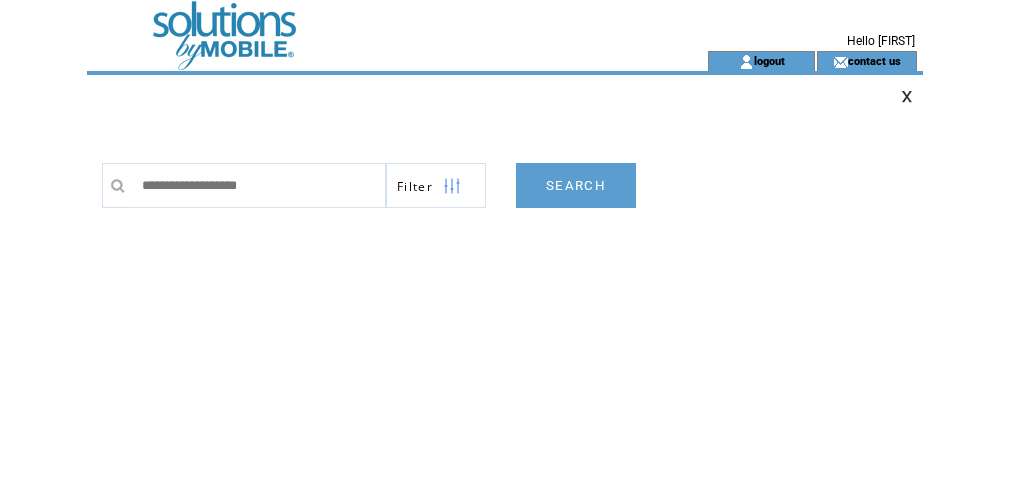 scroll, scrollTop: 0, scrollLeft: 0, axis: both 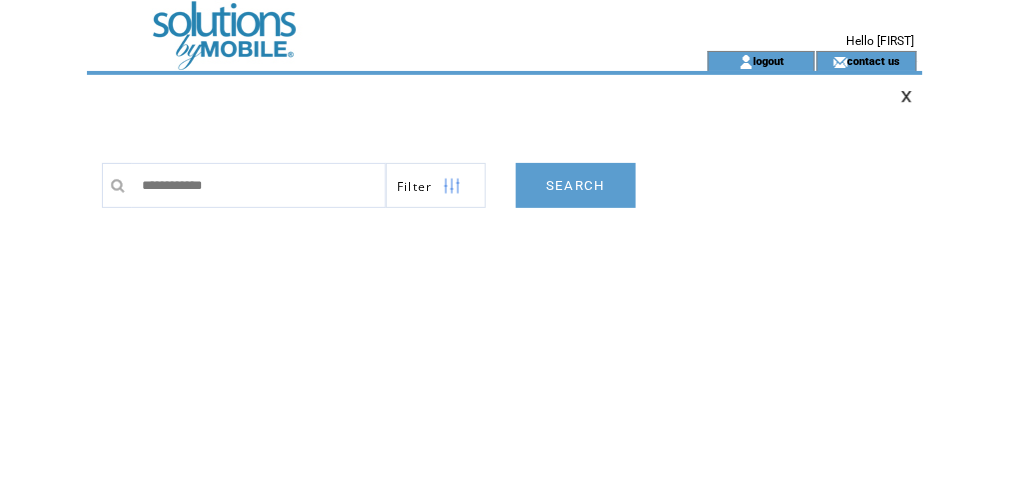 type on "**********" 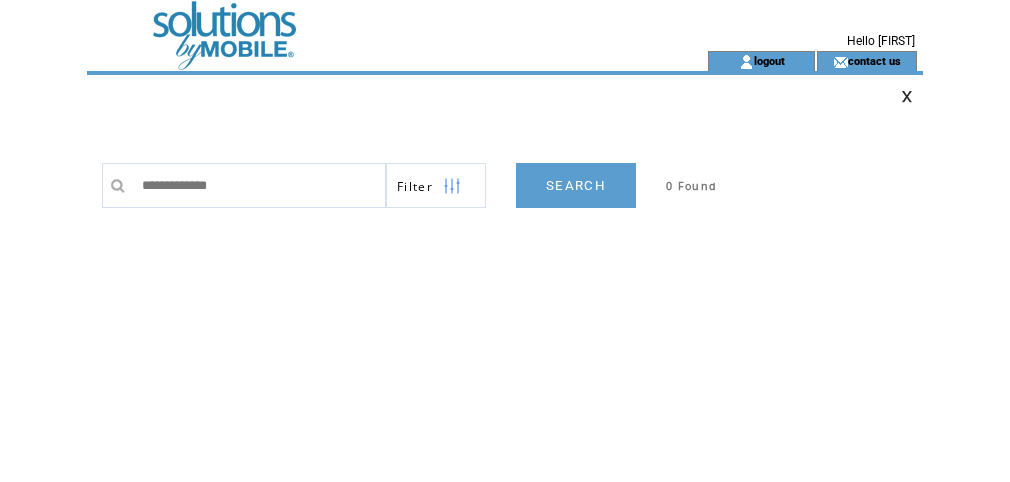 scroll, scrollTop: 0, scrollLeft: 0, axis: both 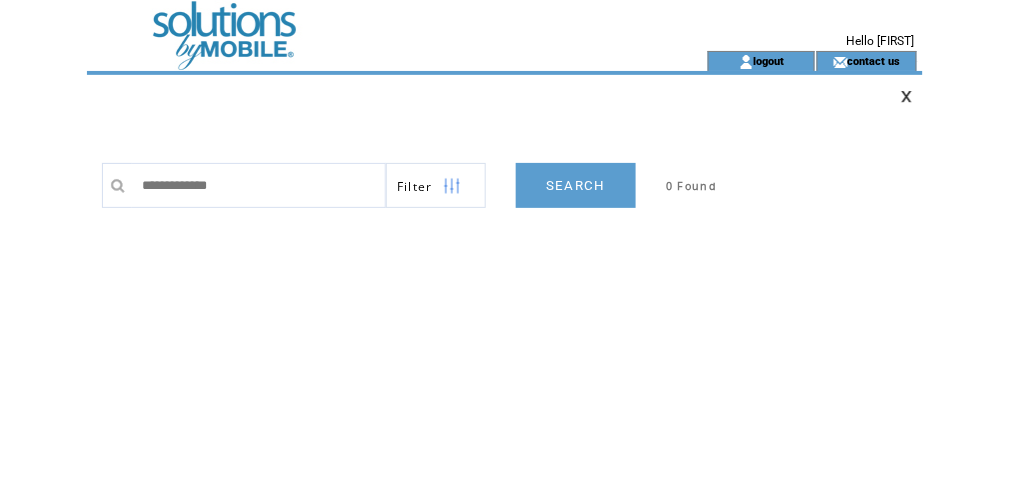click on "**********" at bounding box center (259, 185) 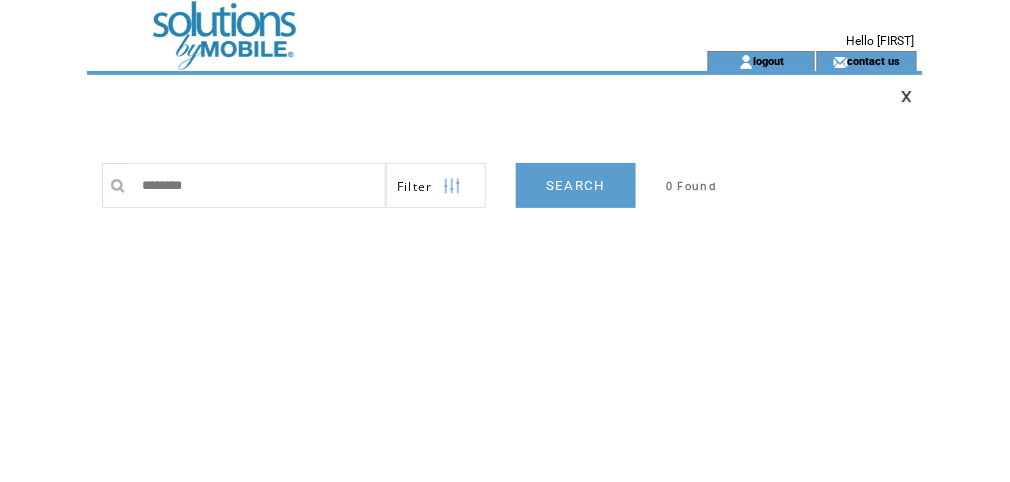 type on "******" 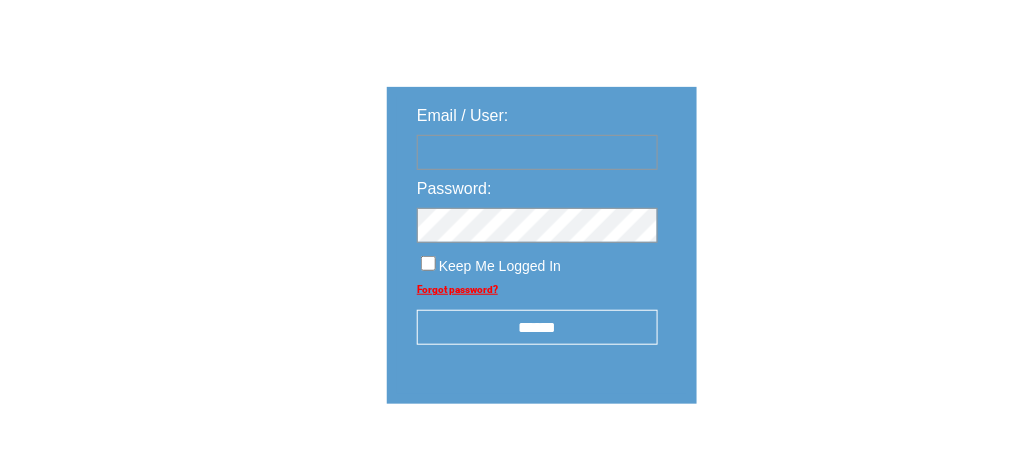 scroll, scrollTop: 160, scrollLeft: 0, axis: vertical 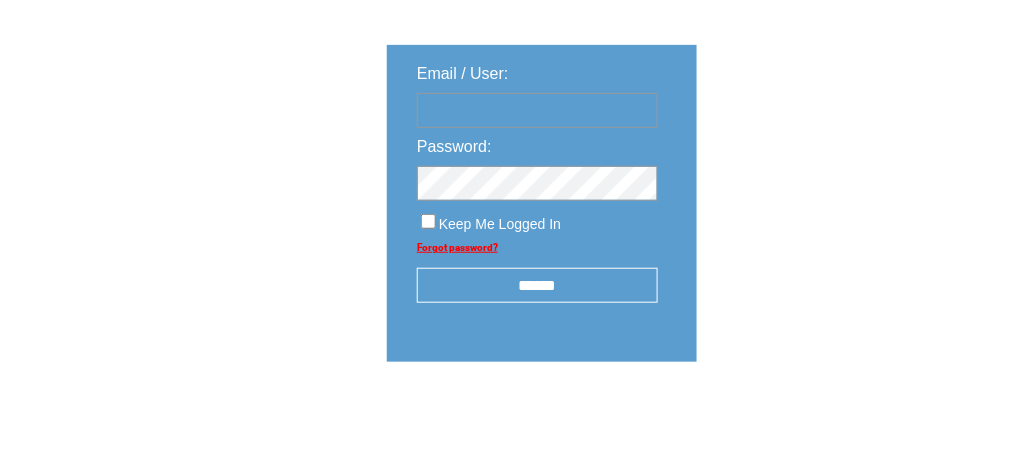 type on "********" 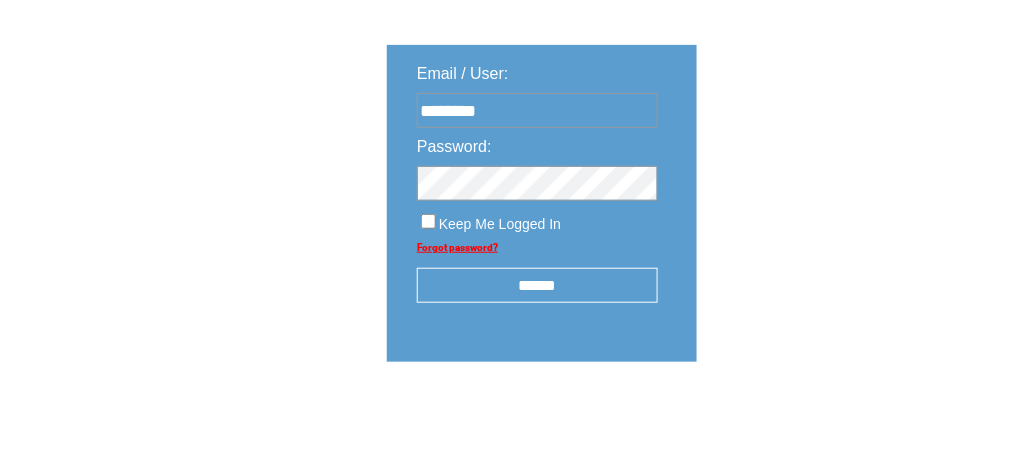 click on "******" at bounding box center (537, 285) 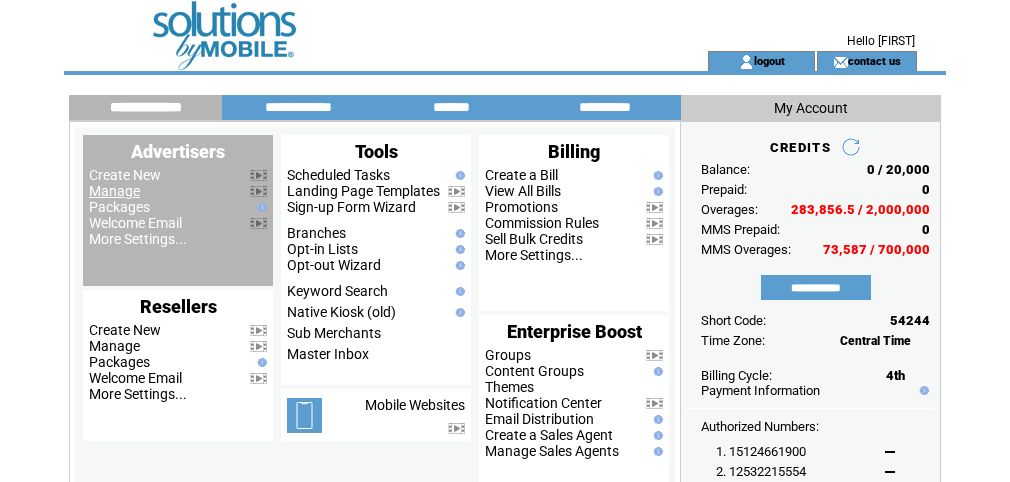 scroll, scrollTop: 0, scrollLeft: 0, axis: both 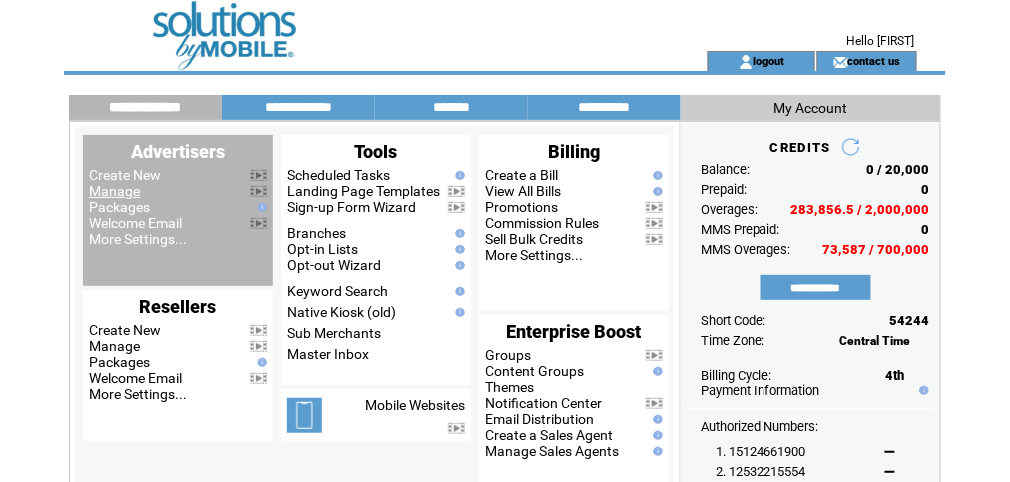 click on "Manage" at bounding box center [114, 191] 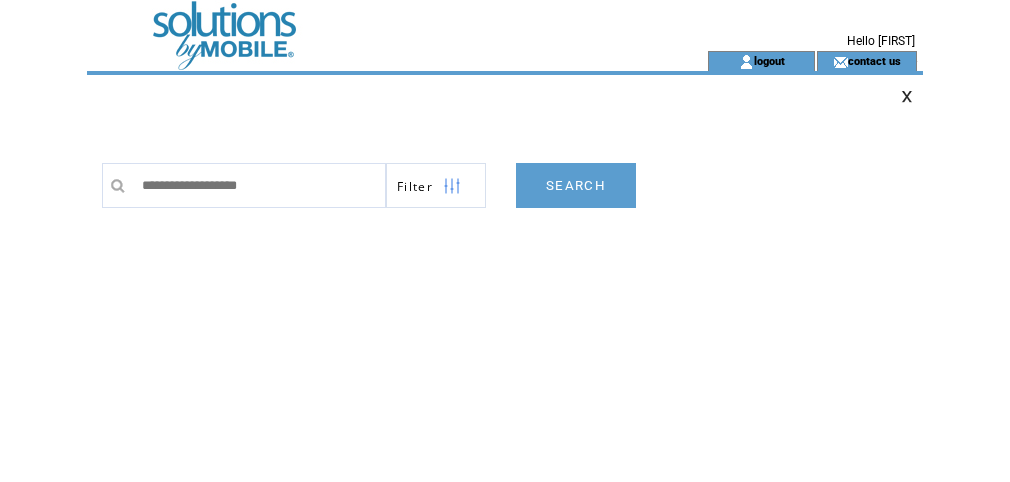scroll, scrollTop: 0, scrollLeft: 0, axis: both 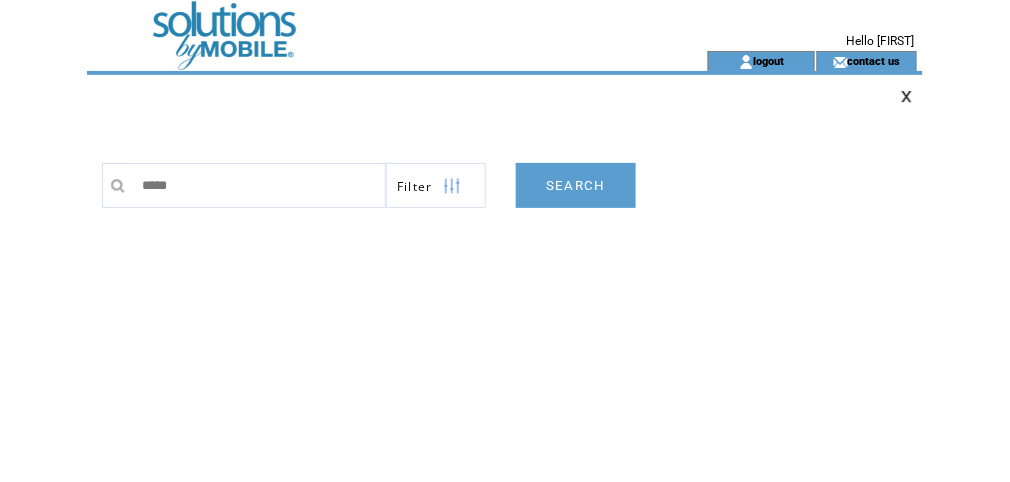 type on "******" 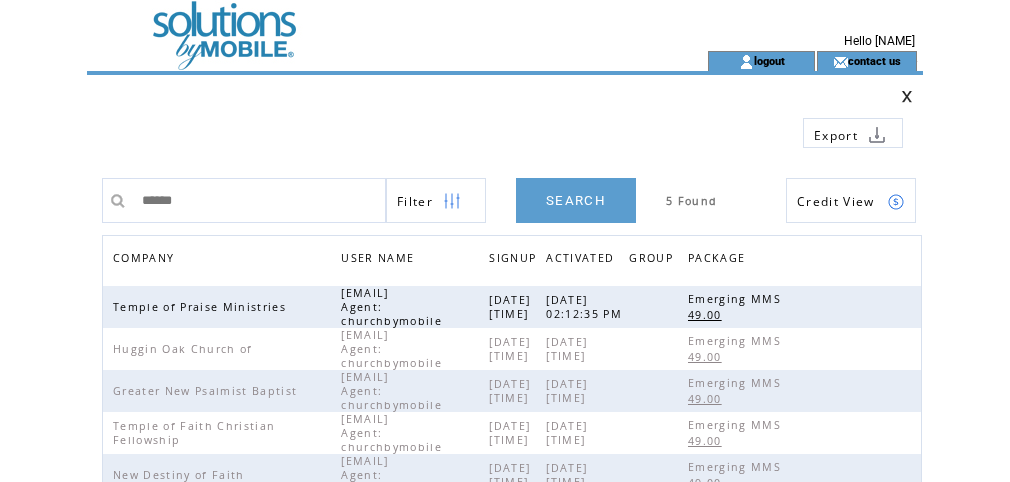 scroll, scrollTop: 0, scrollLeft: 0, axis: both 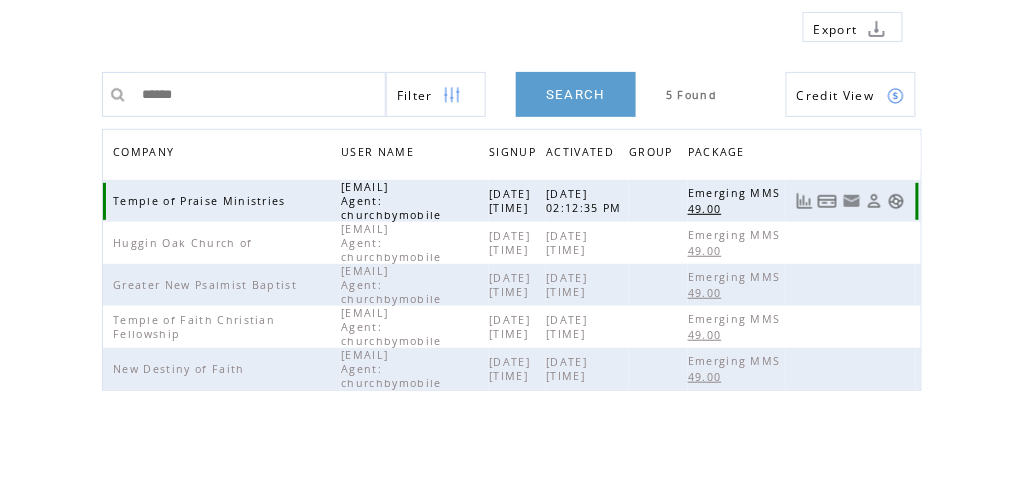 click at bounding box center [896, 201] 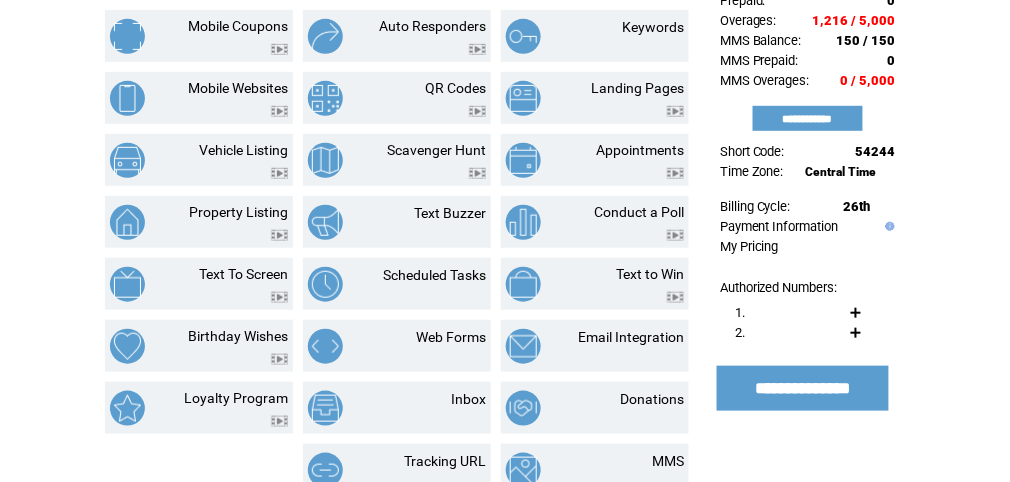 scroll, scrollTop: 0, scrollLeft: 0, axis: both 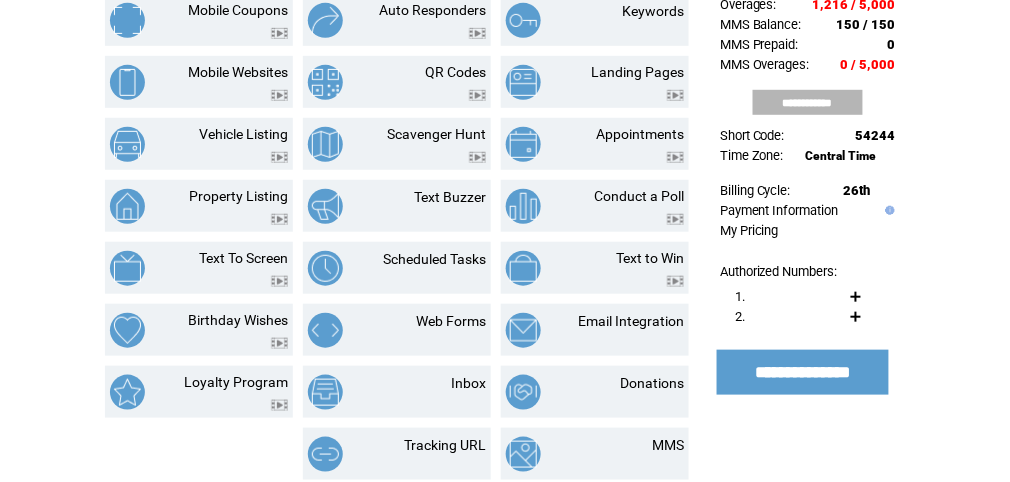click on "**********" at bounding box center (808, 102) 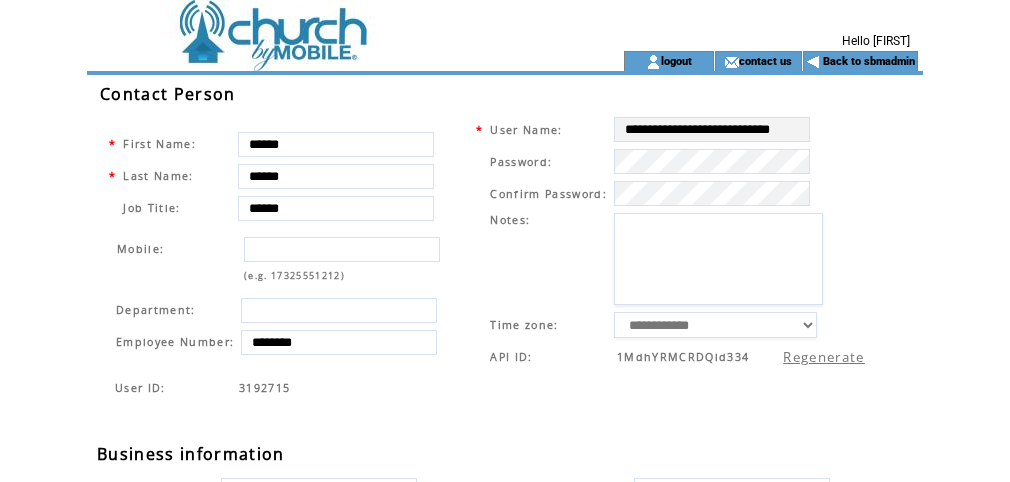 scroll, scrollTop: 0, scrollLeft: 0, axis: both 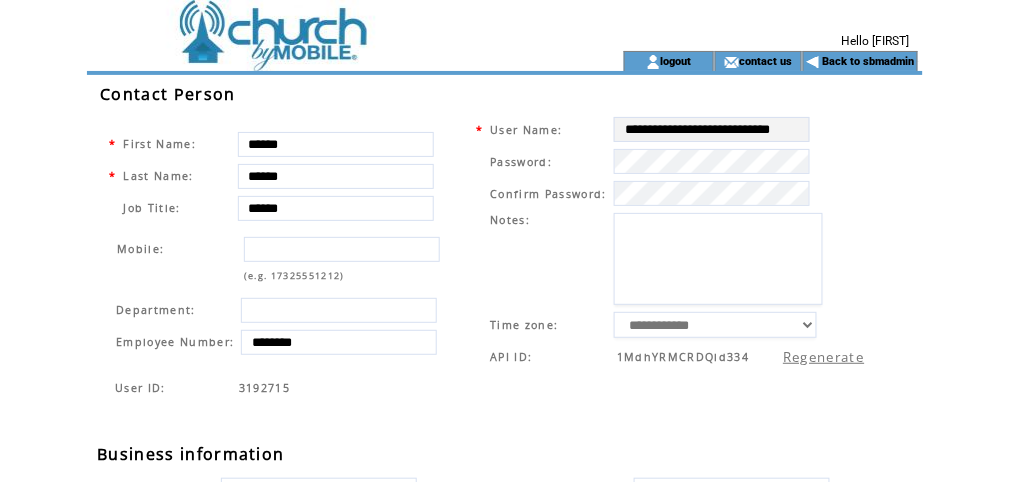 click at bounding box center [327, 25] 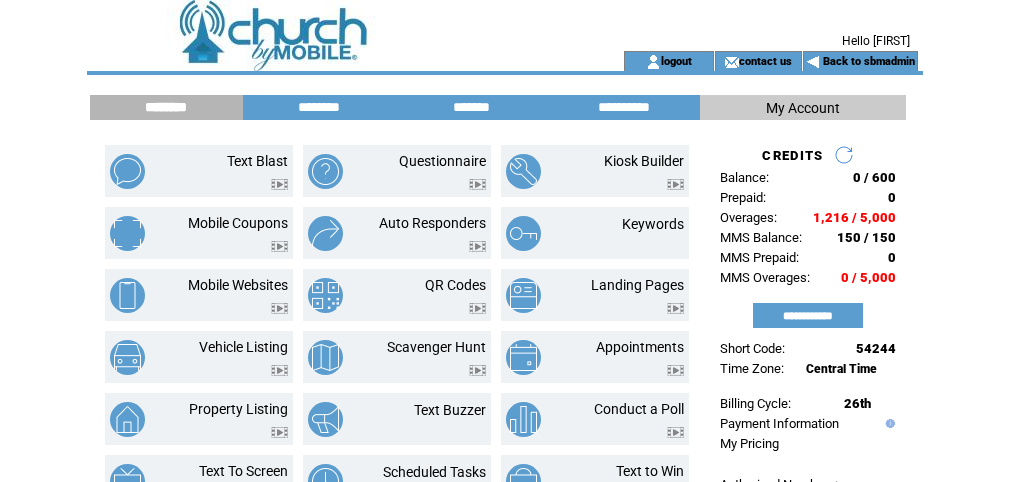 scroll, scrollTop: 0, scrollLeft: 0, axis: both 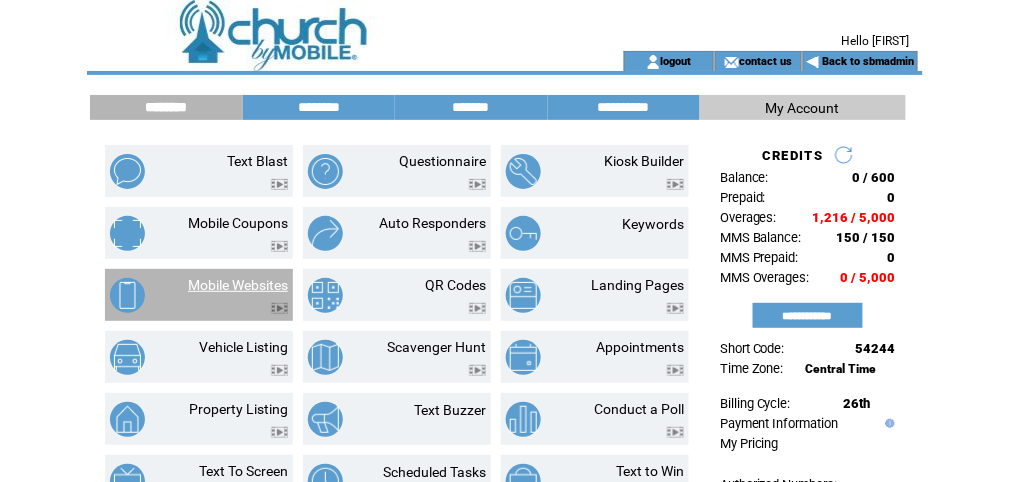 click on "Mobile Websites" at bounding box center [238, 285] 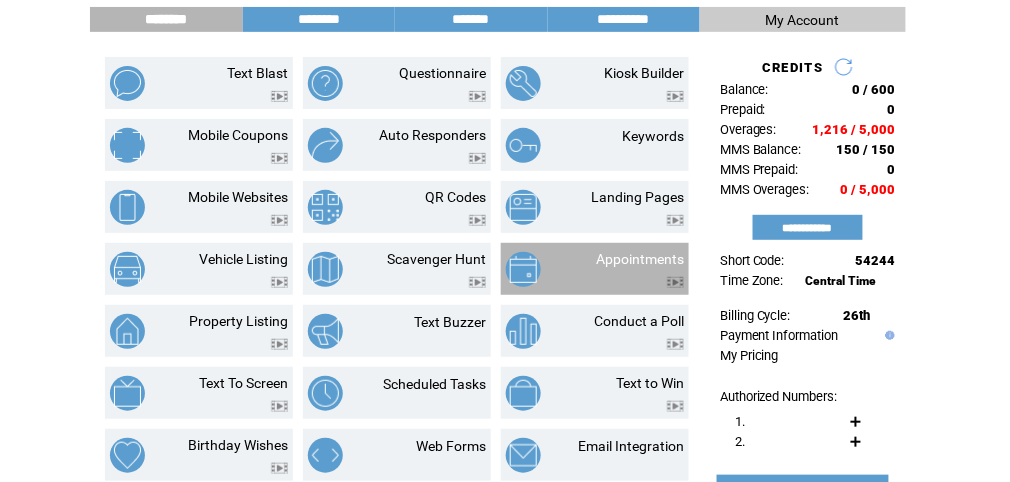 scroll, scrollTop: 106, scrollLeft: 0, axis: vertical 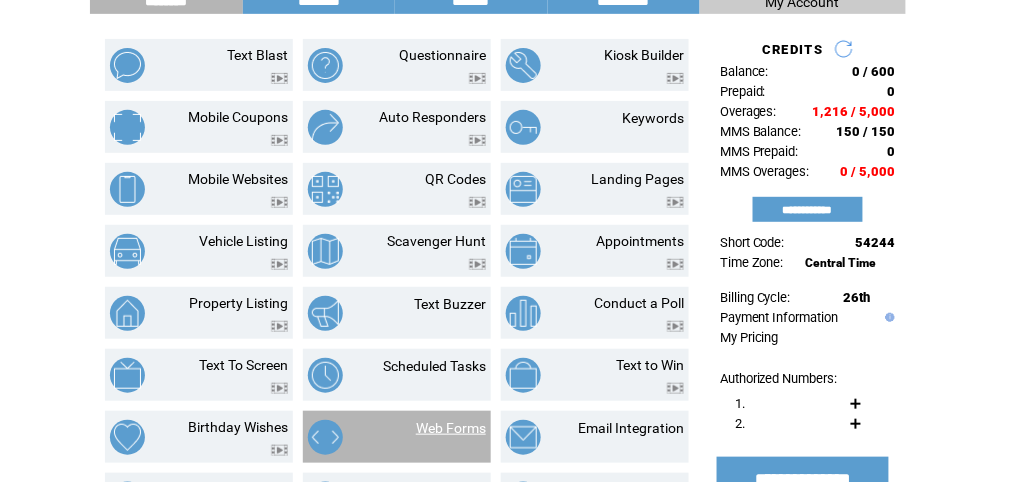 click on "Web Forms" at bounding box center [451, 428] 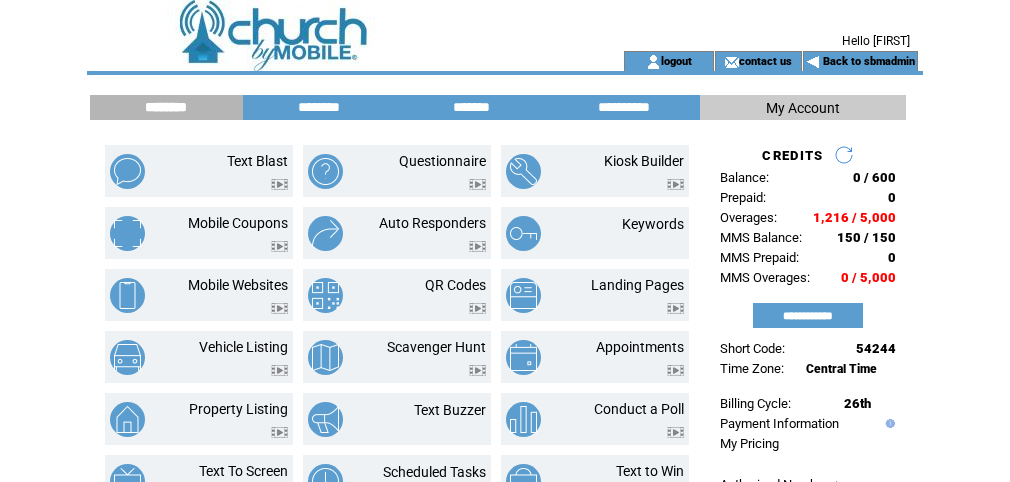 scroll, scrollTop: 0, scrollLeft: 0, axis: both 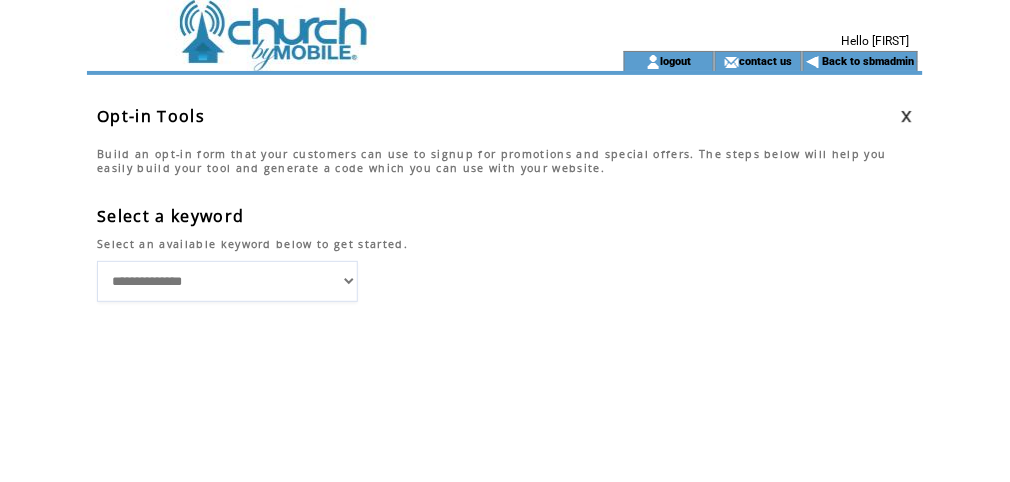 click on "**********" at bounding box center [227, 281] 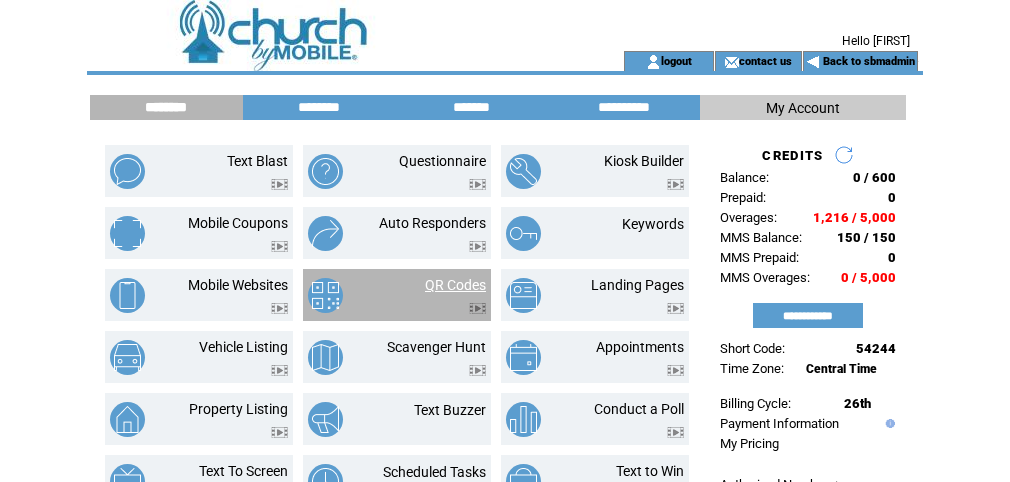 scroll, scrollTop: 160, scrollLeft: 0, axis: vertical 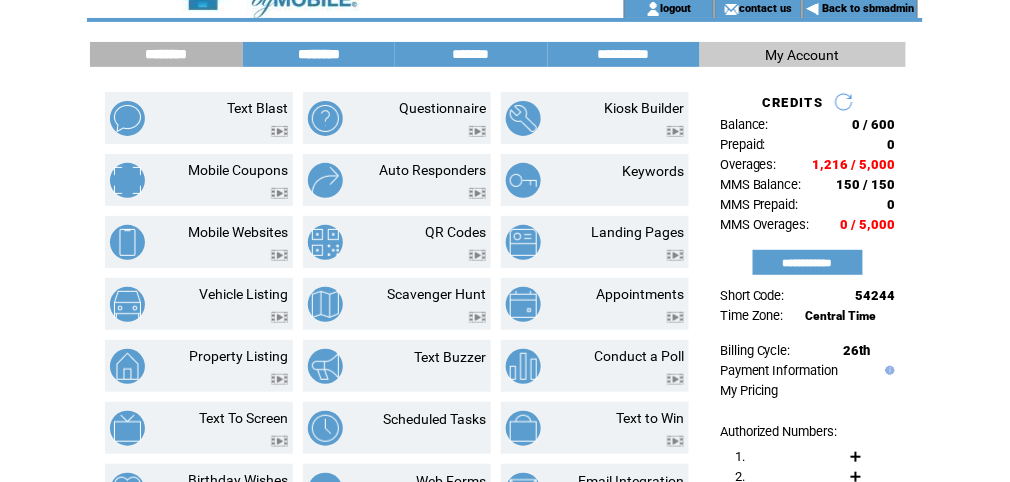 click on "********" at bounding box center [319, 54] 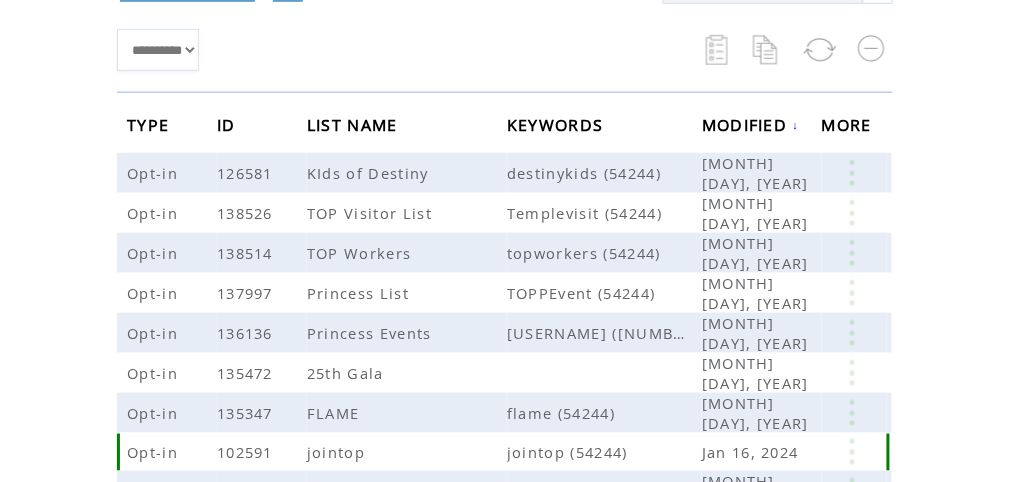 scroll, scrollTop: 0, scrollLeft: 0, axis: both 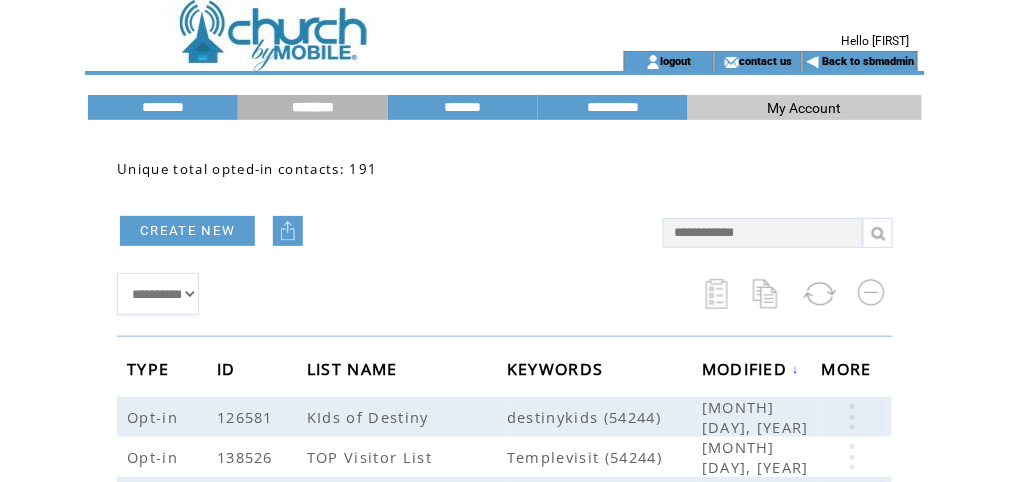 click on "**********" at bounding box center [158, 294] 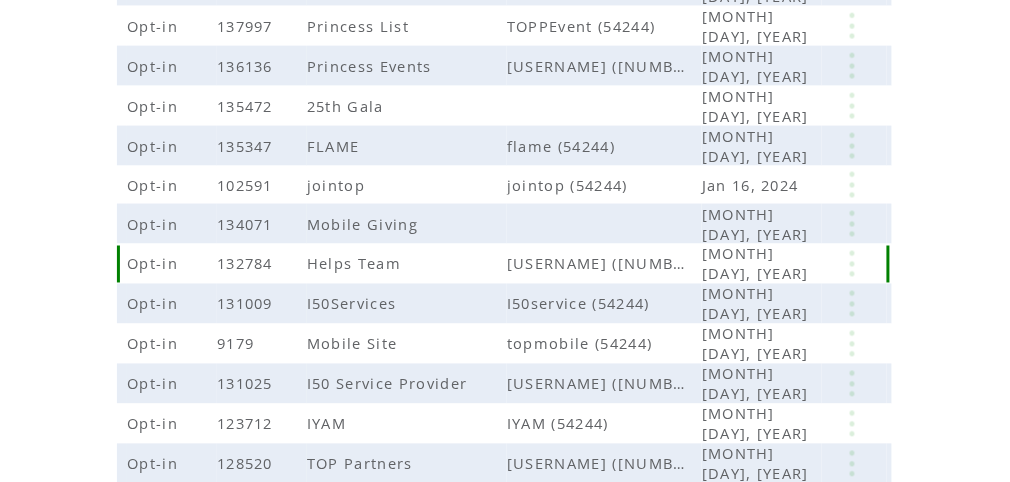 scroll, scrollTop: 533, scrollLeft: 0, axis: vertical 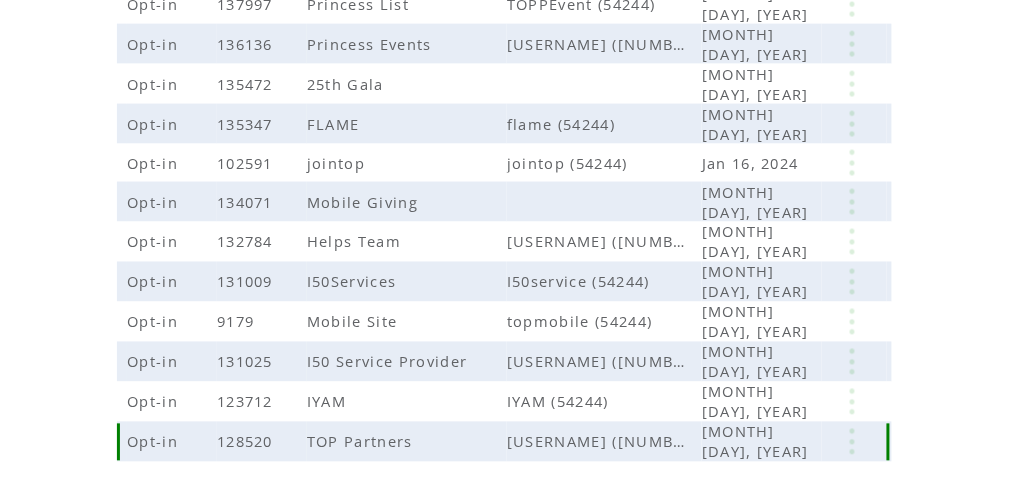 click at bounding box center [852, 442] 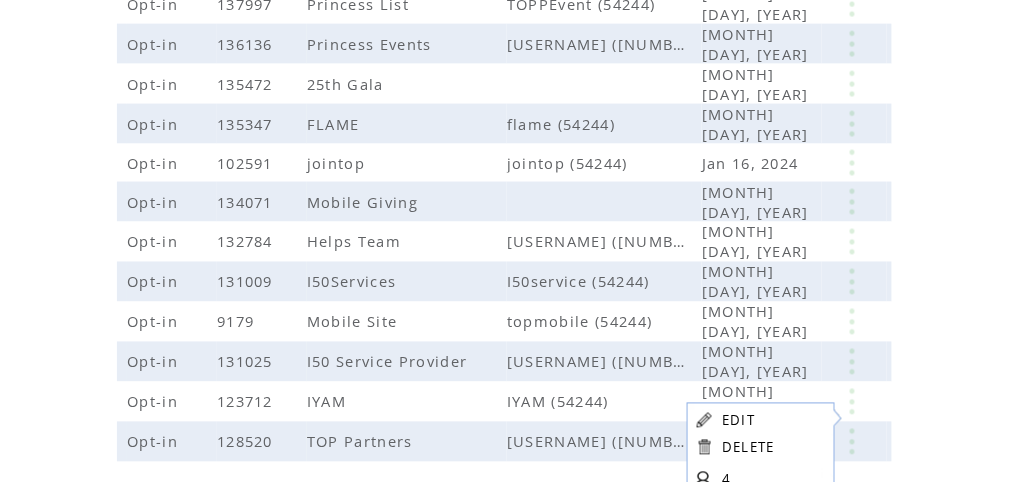 click on "EDIT" at bounding box center [738, 421] 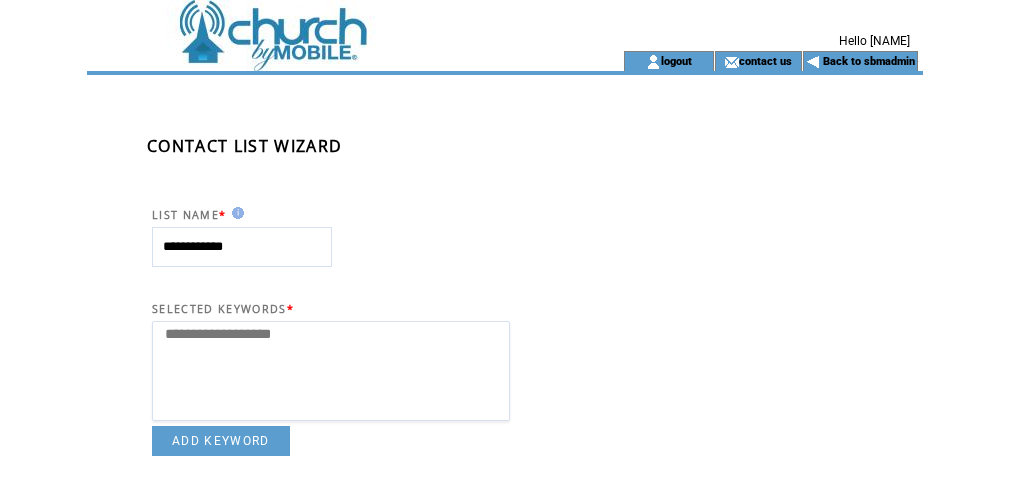 select 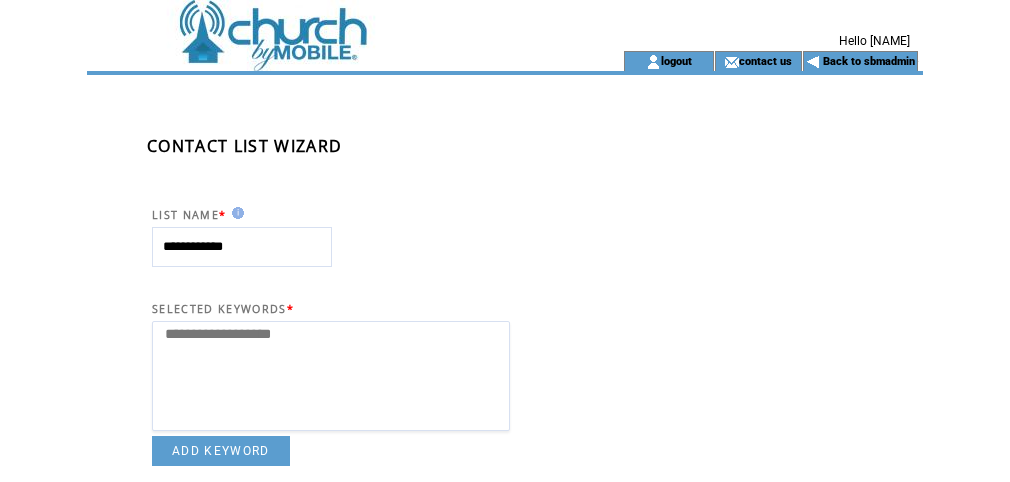 scroll, scrollTop: 373, scrollLeft: 0, axis: vertical 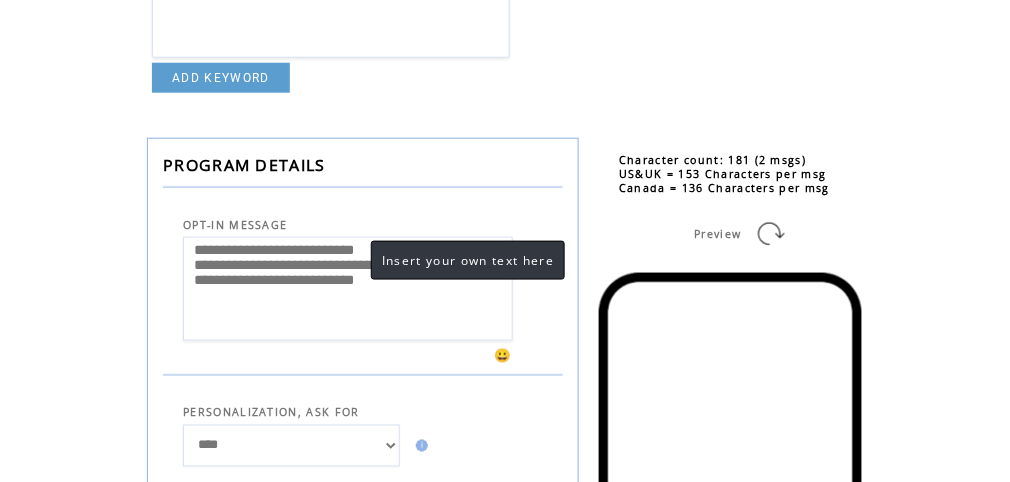 drag, startPoint x: 351, startPoint y: 290, endPoint x: 184, endPoint y: 288, distance: 167.01198 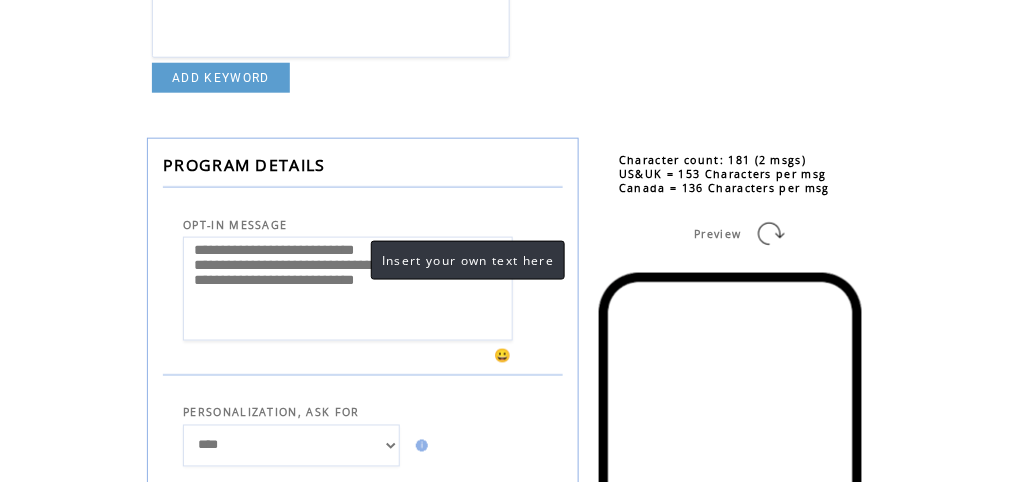 click on "**********" at bounding box center [348, 289] 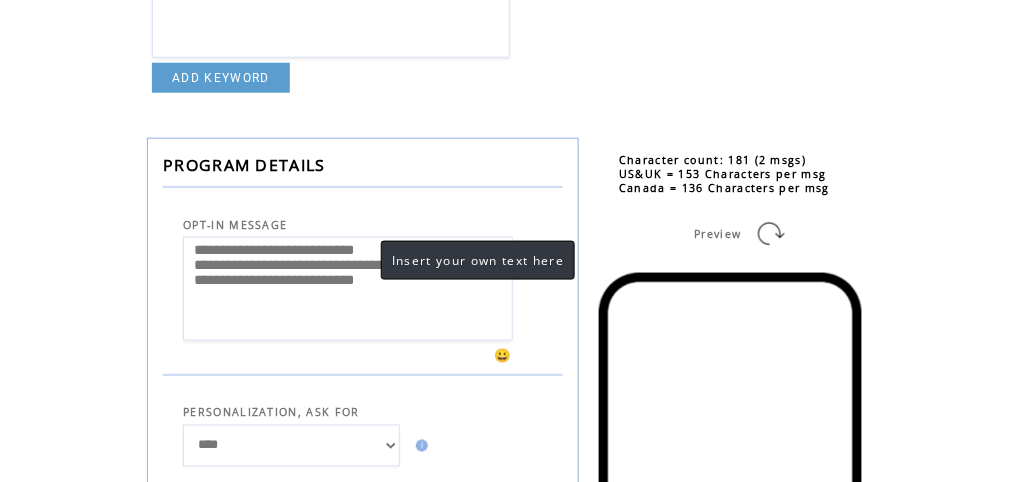 click on "**********" at bounding box center (348, 289) 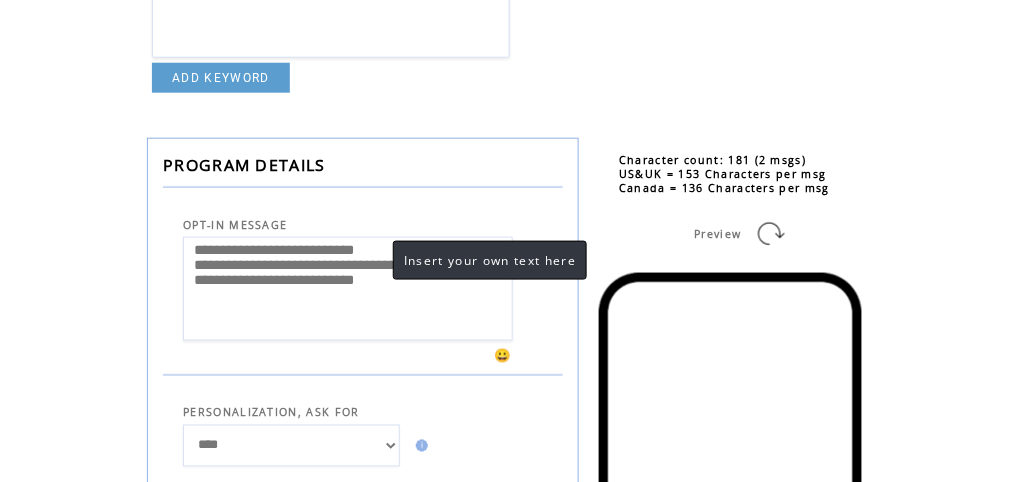 drag, startPoint x: 336, startPoint y: 309, endPoint x: 362, endPoint y: 296, distance: 29.068884 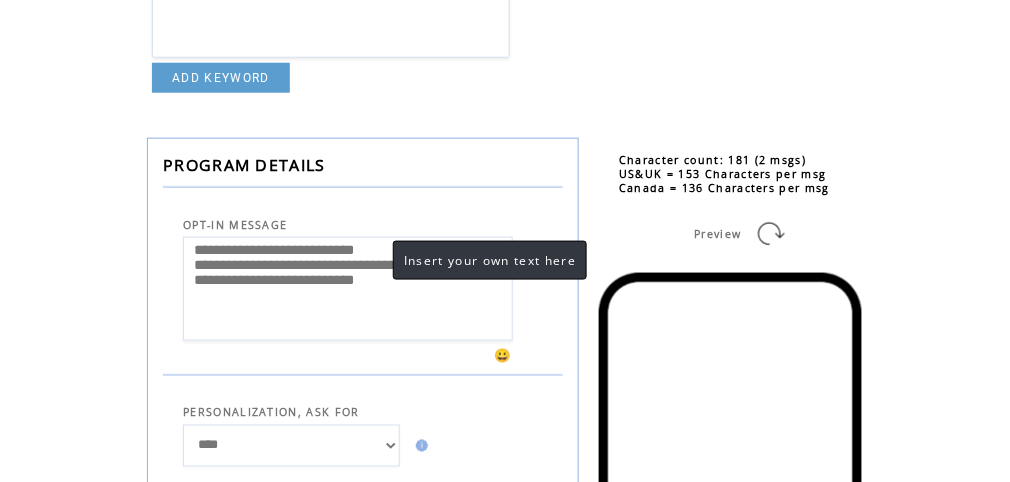 click on "**********" at bounding box center (348, 289) 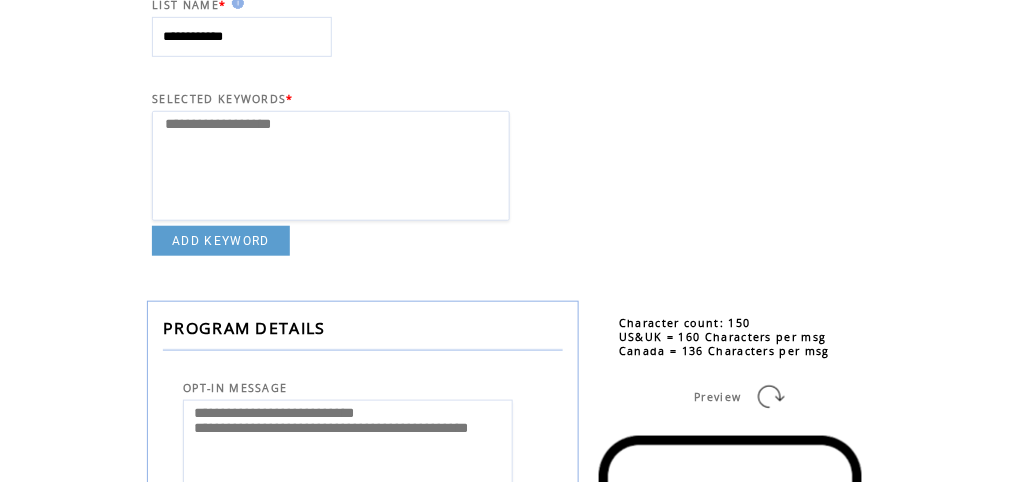 scroll, scrollTop: 0, scrollLeft: 0, axis: both 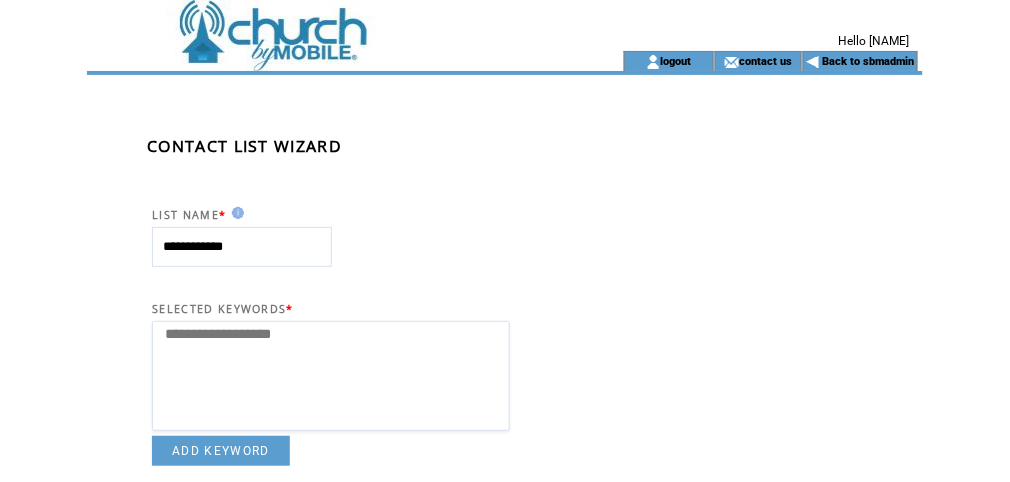 type on "**********" 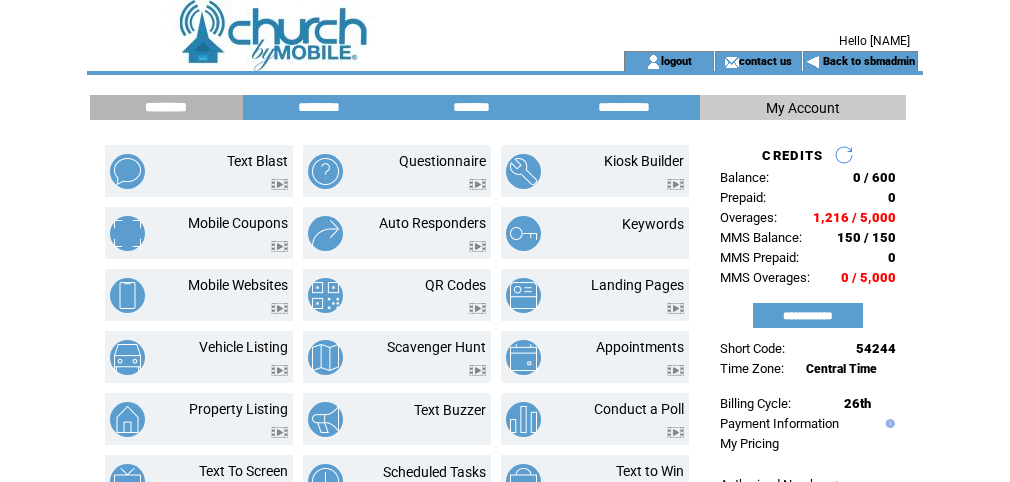 scroll, scrollTop: 0, scrollLeft: 0, axis: both 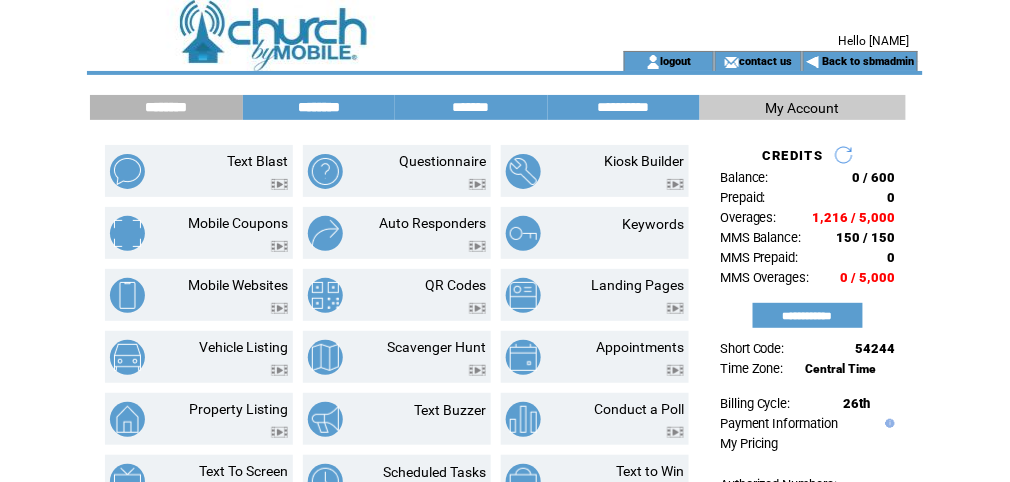 click on "********" at bounding box center [319, 107] 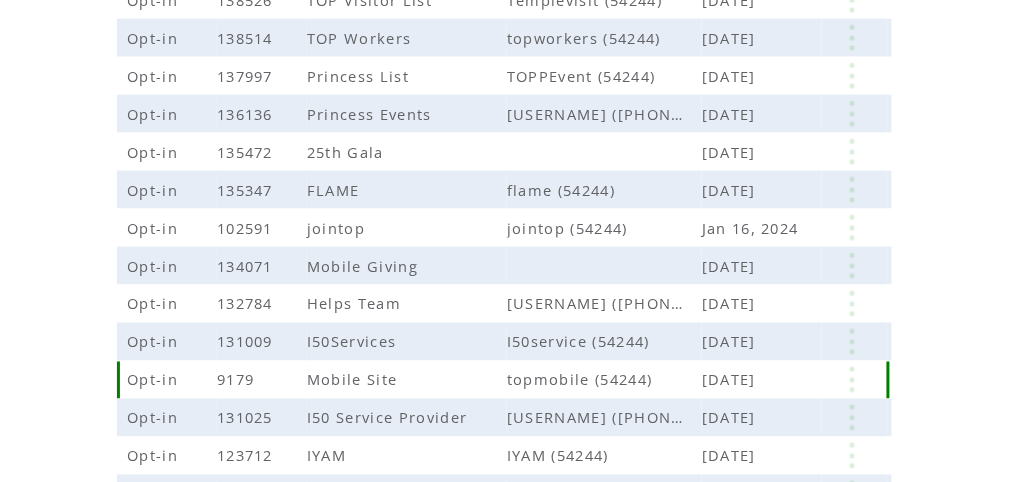 scroll, scrollTop: 542, scrollLeft: 0, axis: vertical 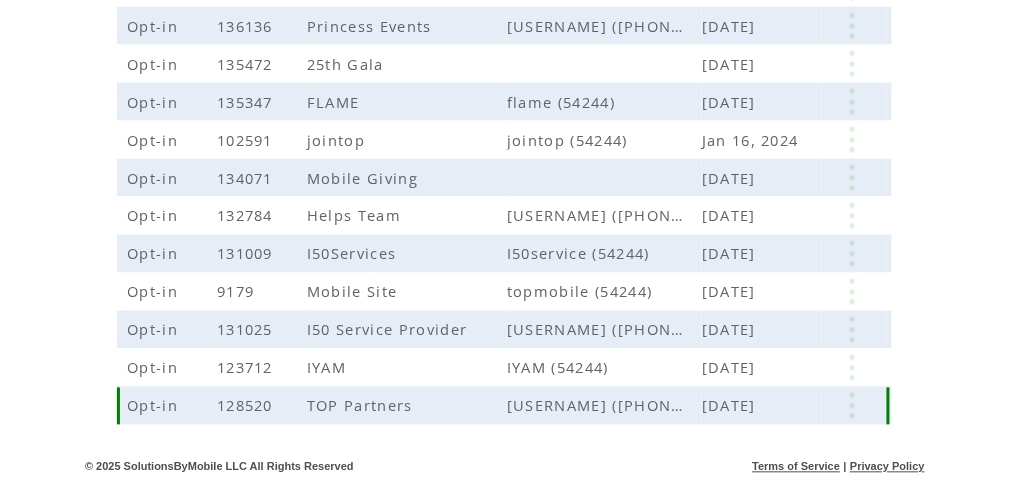 click at bounding box center [852, 406] 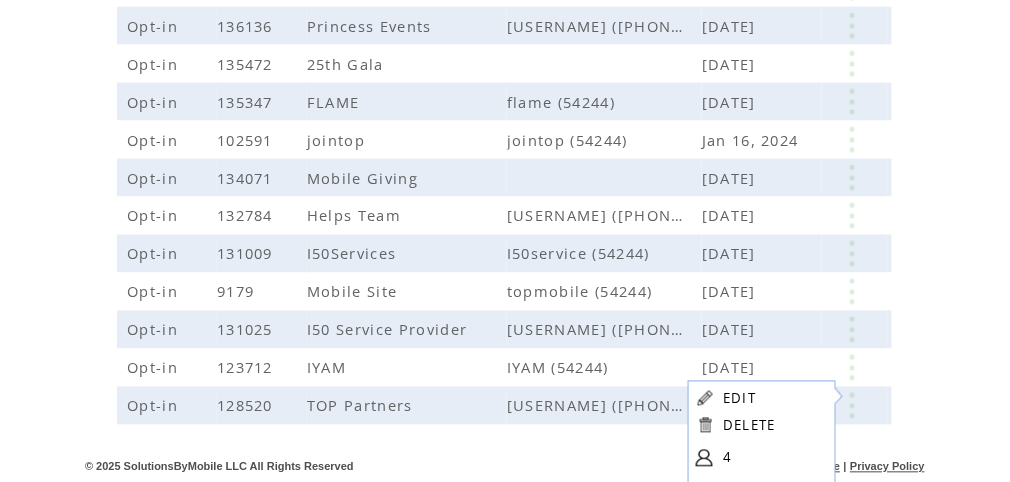click on "**********" 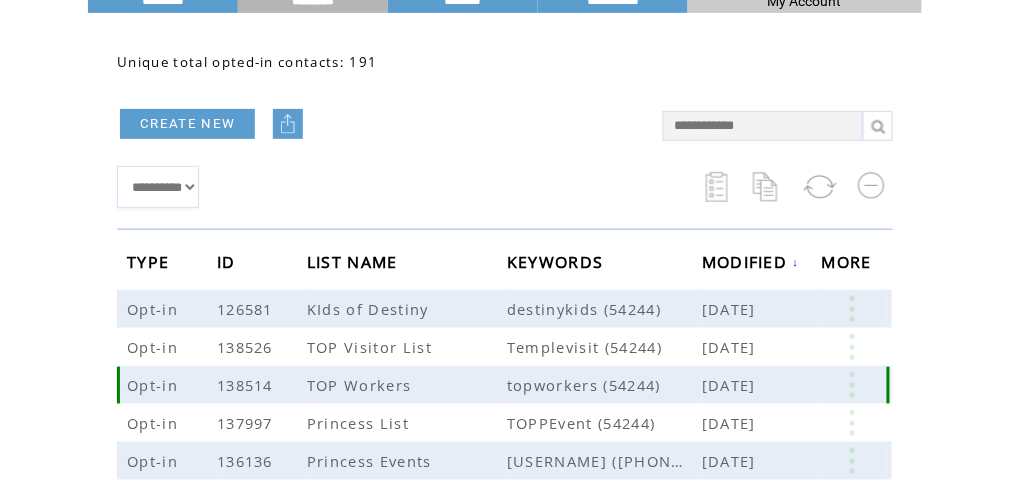 scroll, scrollTop: 0, scrollLeft: 0, axis: both 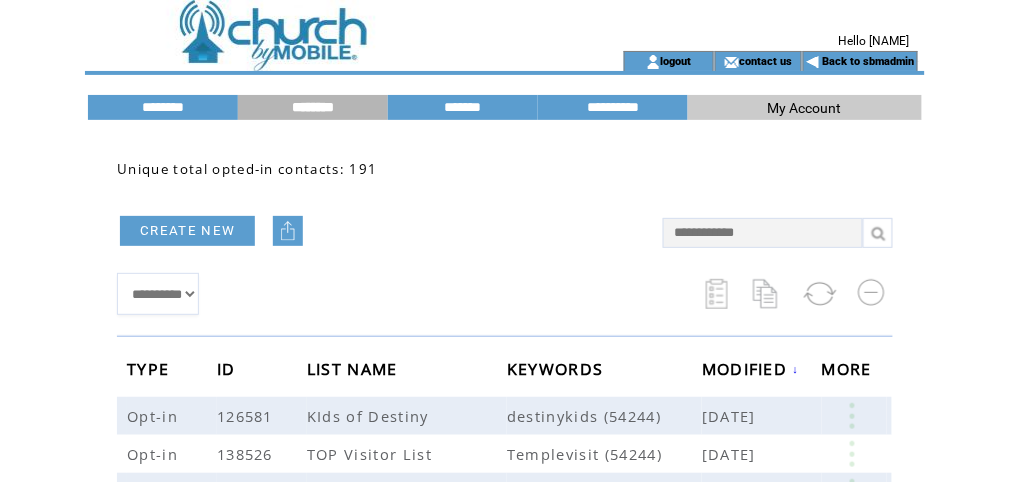 click at bounding box center (327, 25) 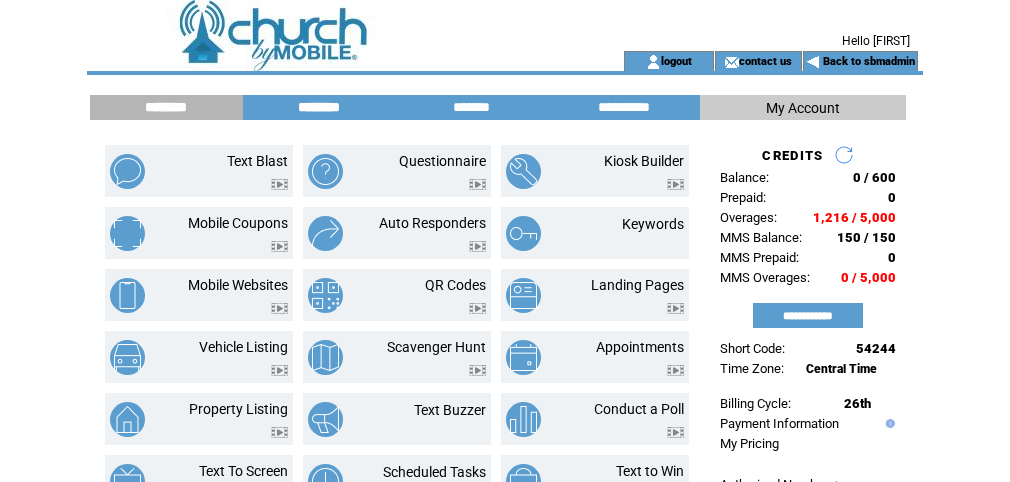 scroll, scrollTop: 0, scrollLeft: 0, axis: both 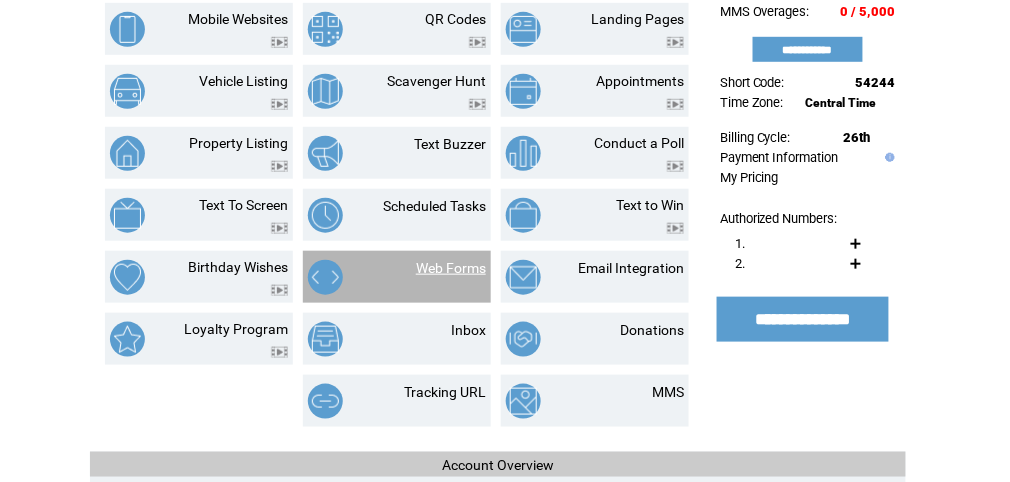click on "Web Forms" at bounding box center [451, 268] 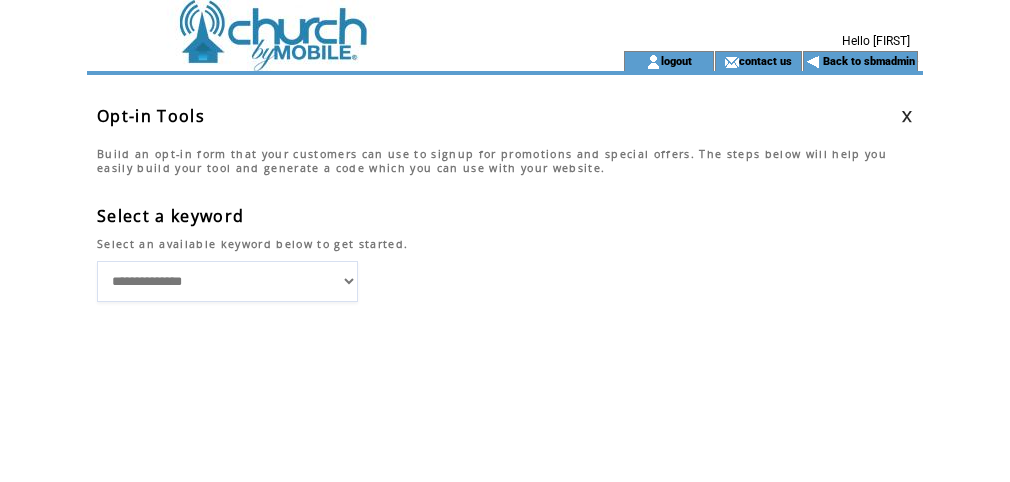 scroll, scrollTop: 0, scrollLeft: 0, axis: both 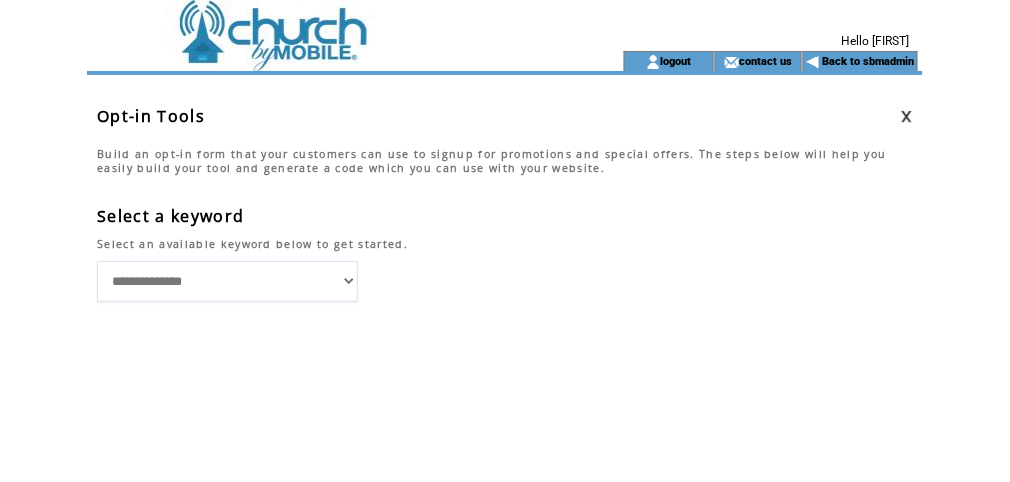 click on "**********" at bounding box center [227, 281] 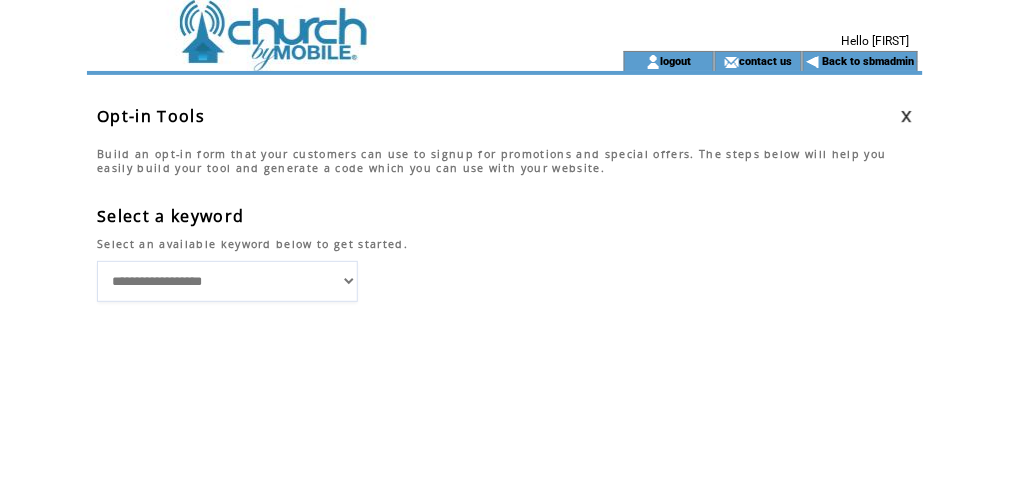 click on "**********" at bounding box center (227, 281) 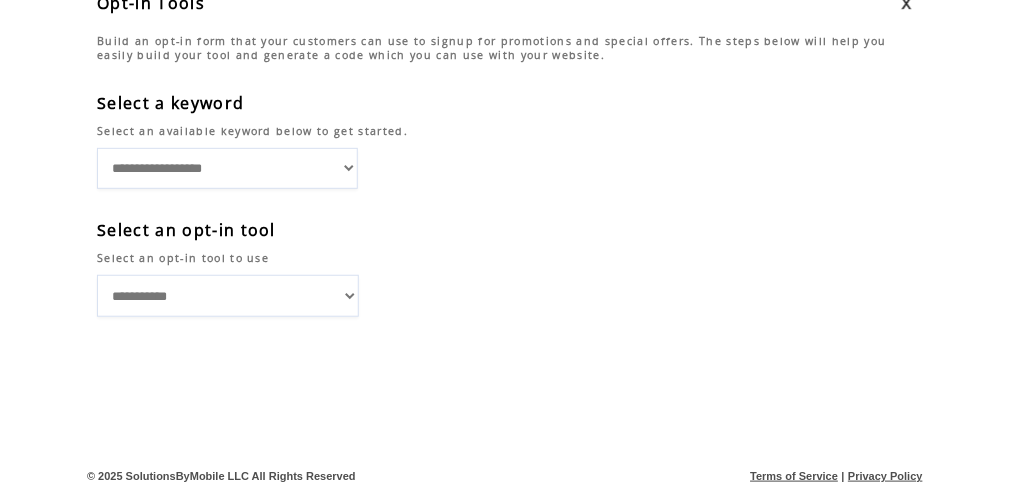 scroll, scrollTop: 123, scrollLeft: 0, axis: vertical 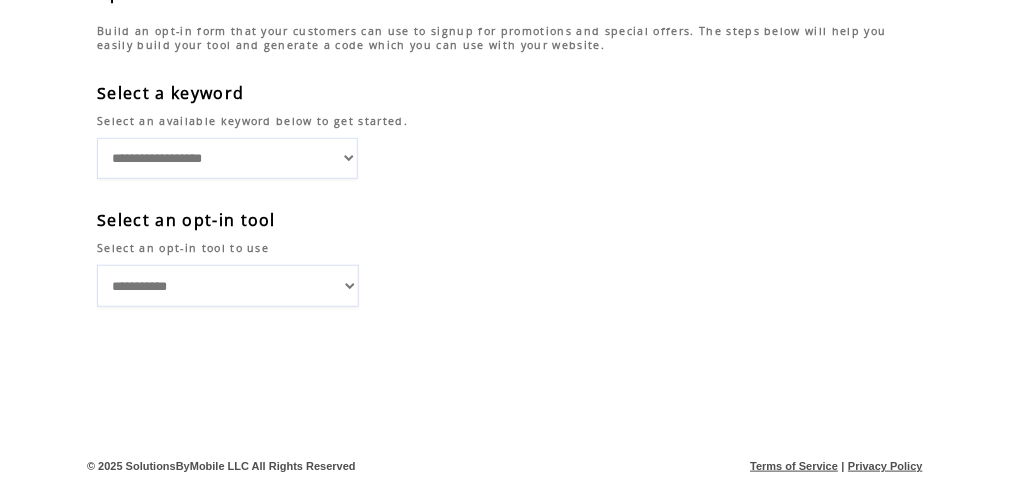 click on "**********" at bounding box center (228, 286) 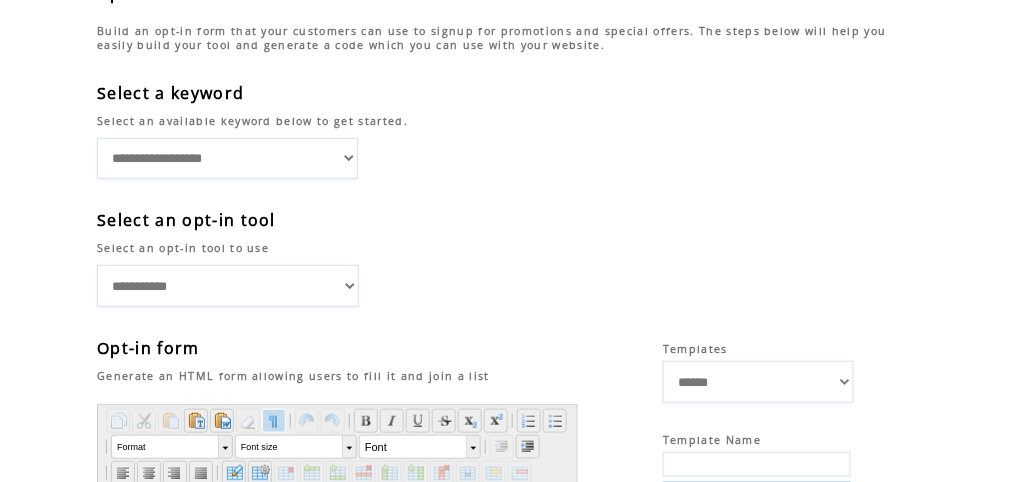 scroll, scrollTop: 0, scrollLeft: 0, axis: both 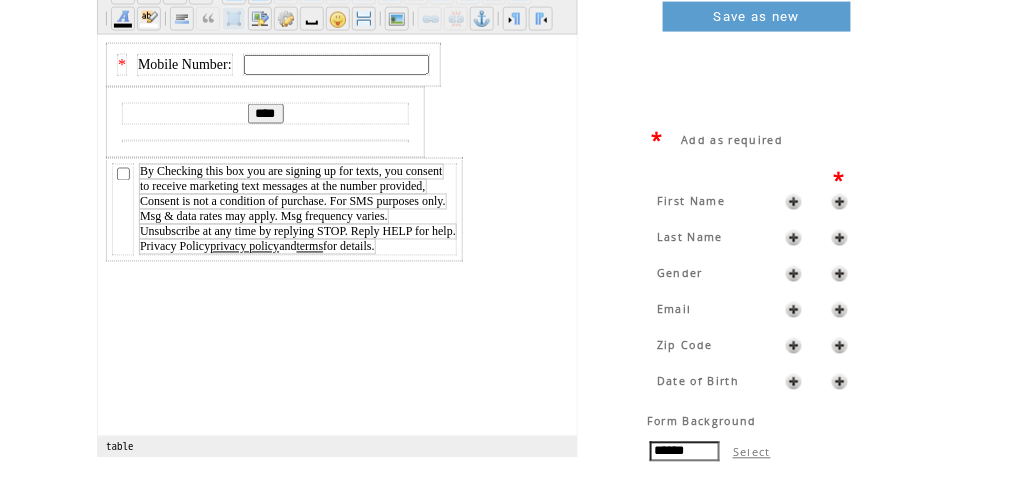 click at bounding box center [840, 202] 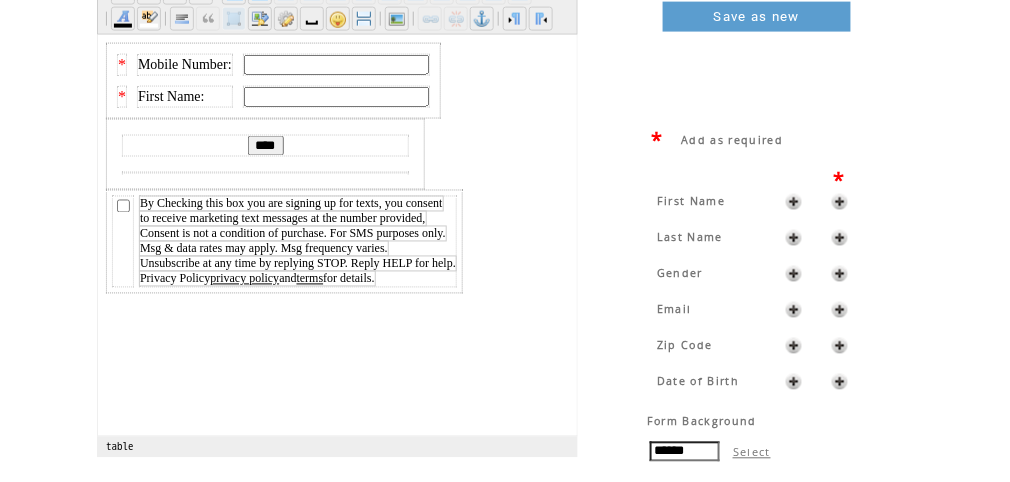 scroll, scrollTop: 0, scrollLeft: 0, axis: both 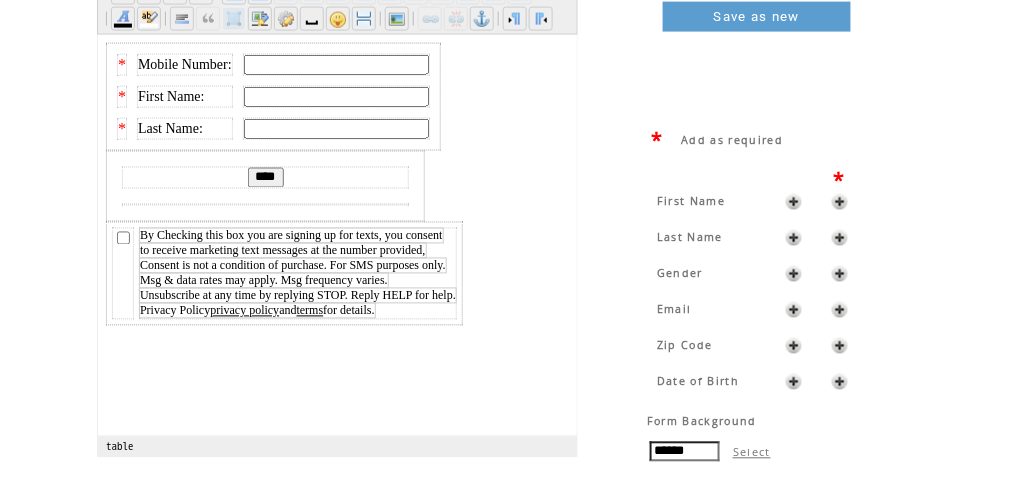 click at bounding box center [840, 274] 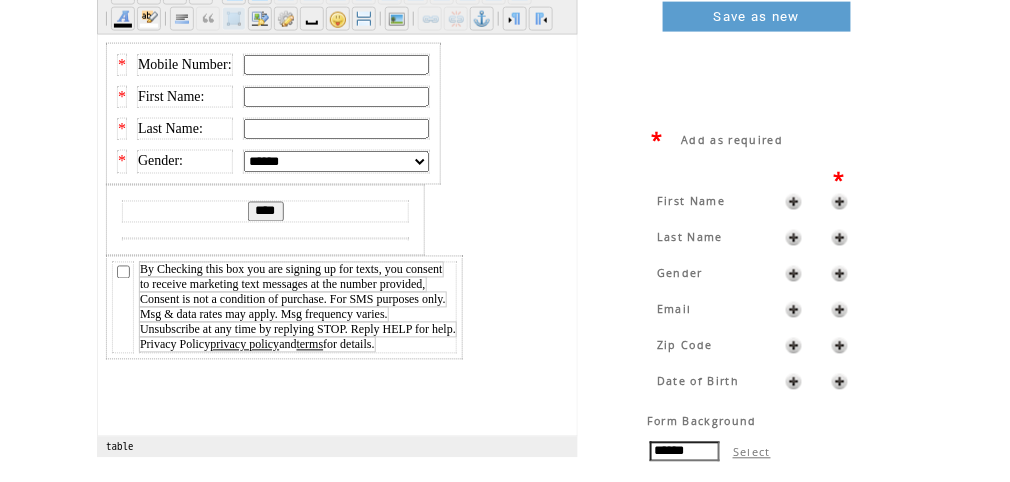scroll, scrollTop: 0, scrollLeft: 0, axis: both 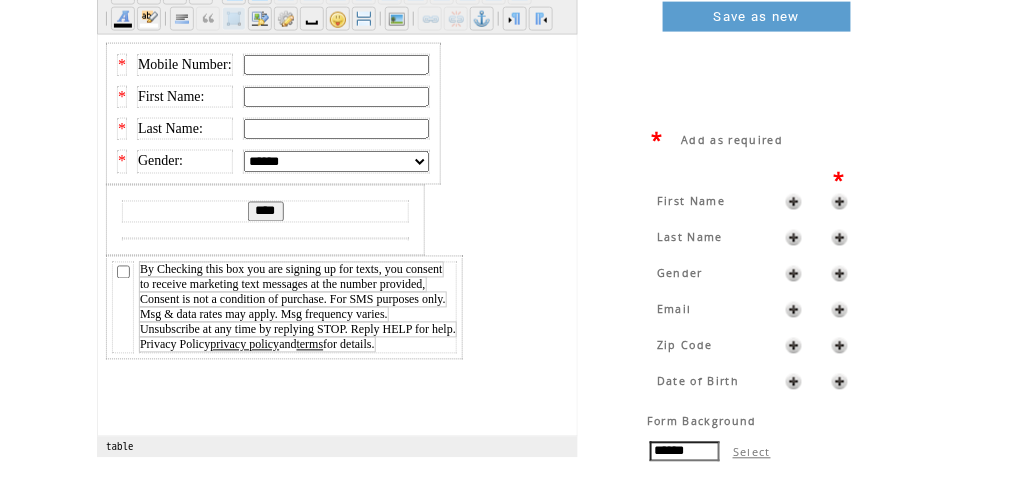 click at bounding box center (840, 310) 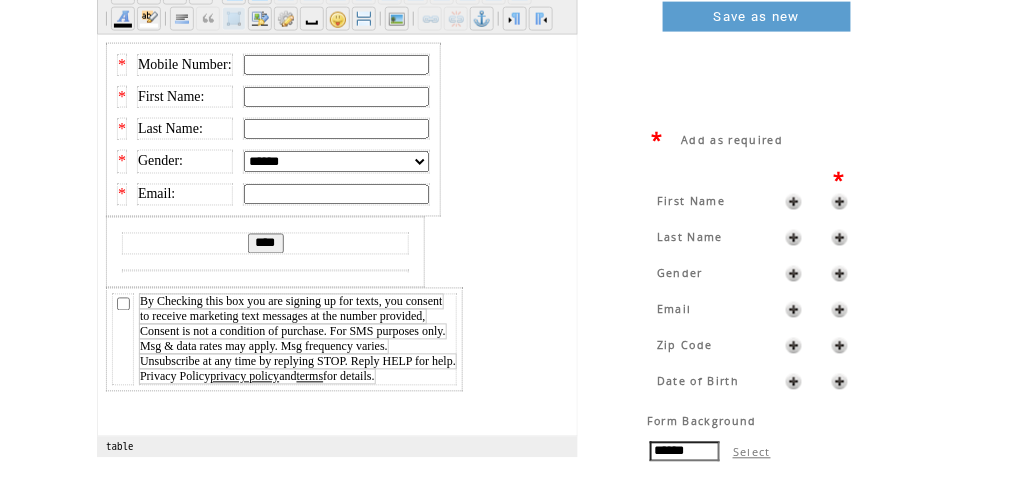 scroll, scrollTop: 0, scrollLeft: 0, axis: both 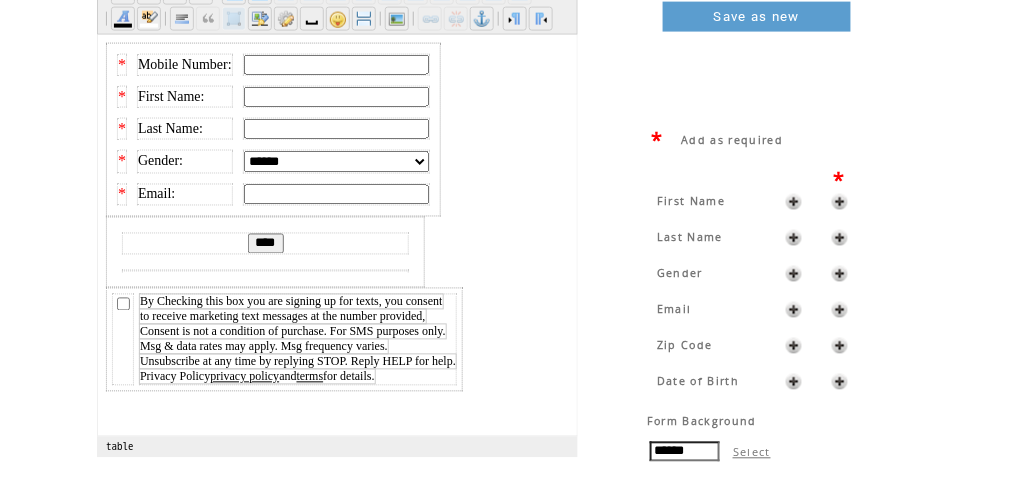 click at bounding box center (840, 346) 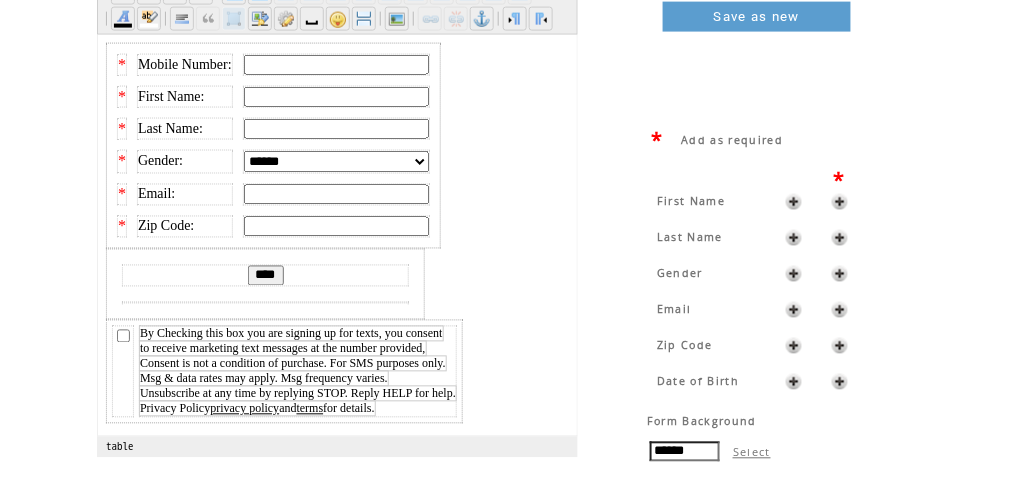scroll, scrollTop: 0, scrollLeft: 0, axis: both 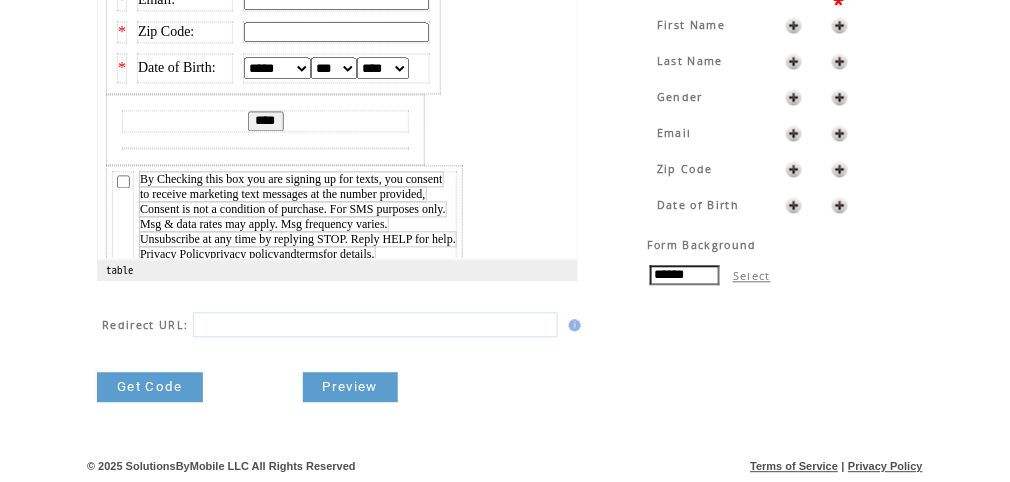 click on "Get Code" at bounding box center (150, 387) 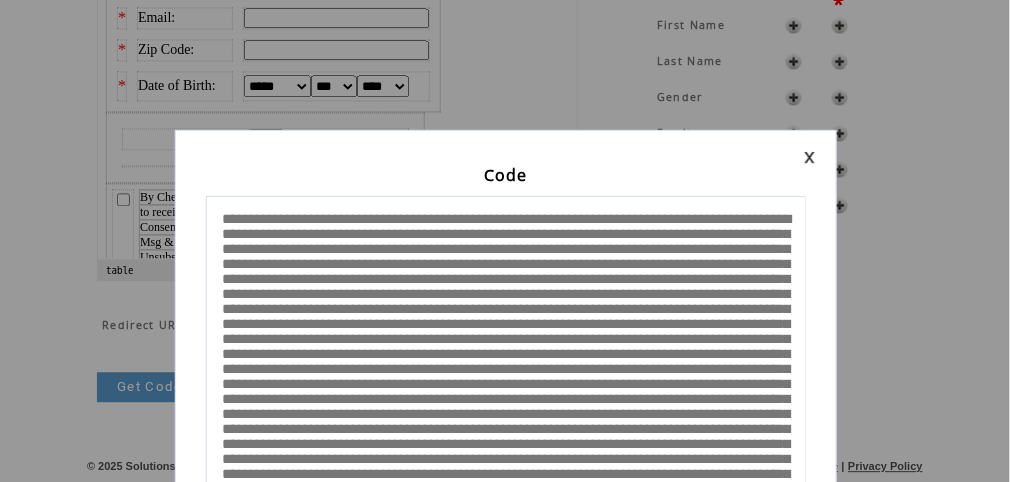 scroll, scrollTop: 0, scrollLeft: 0, axis: both 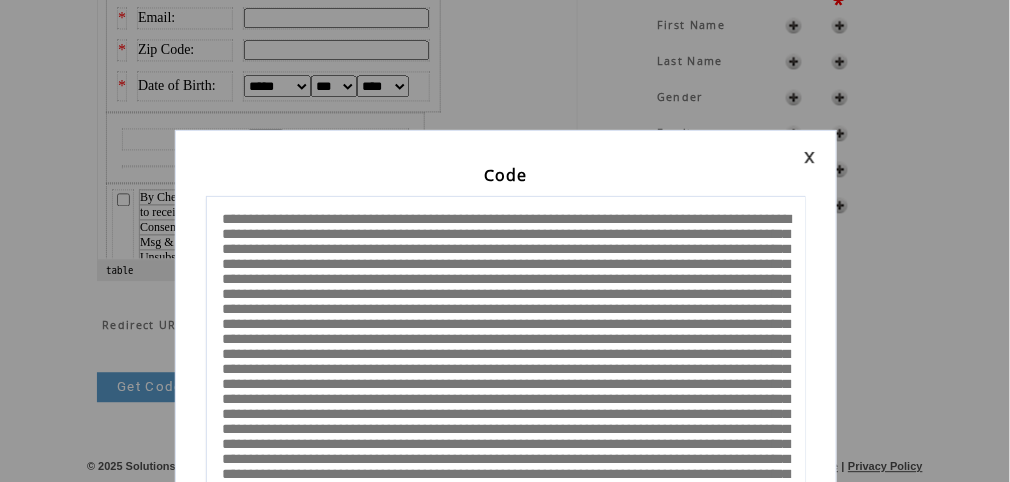 click at bounding box center (810, 157) 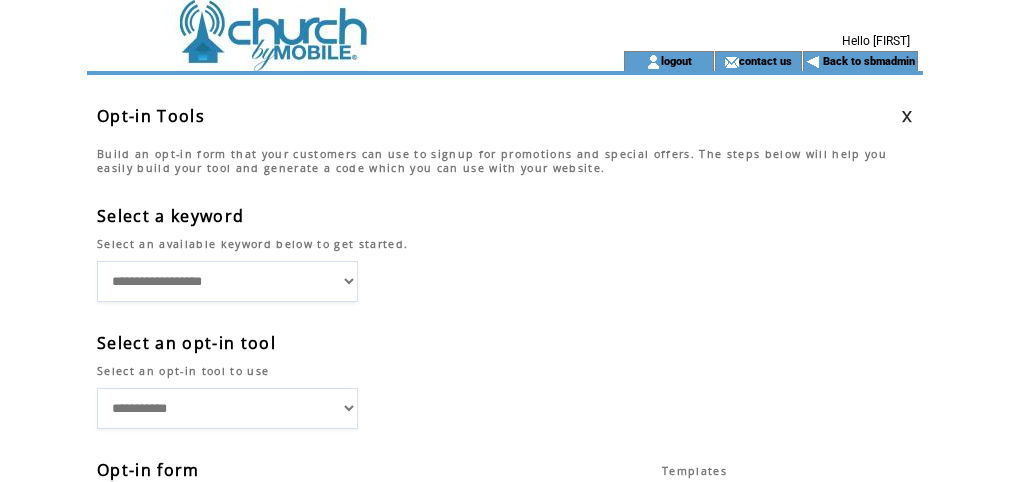 scroll, scrollTop: 0, scrollLeft: 0, axis: both 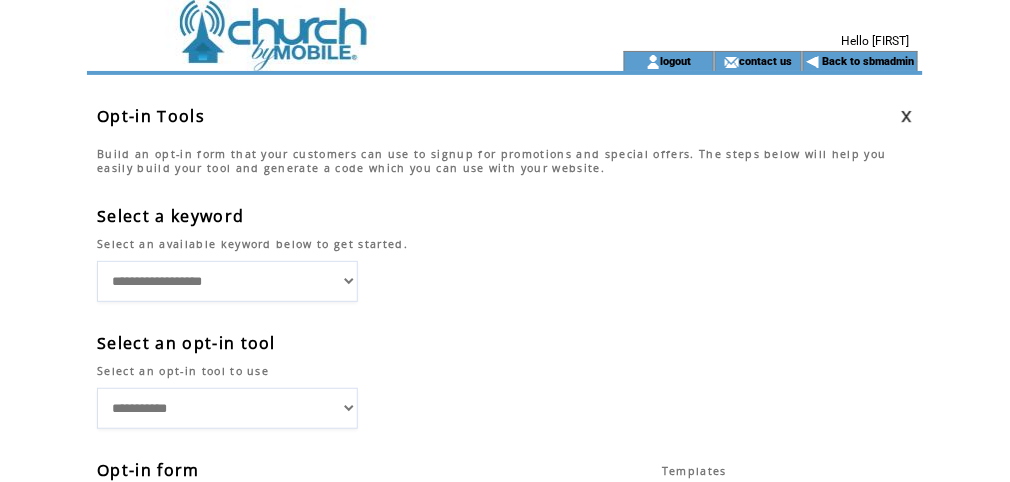 click at bounding box center (327, 61) 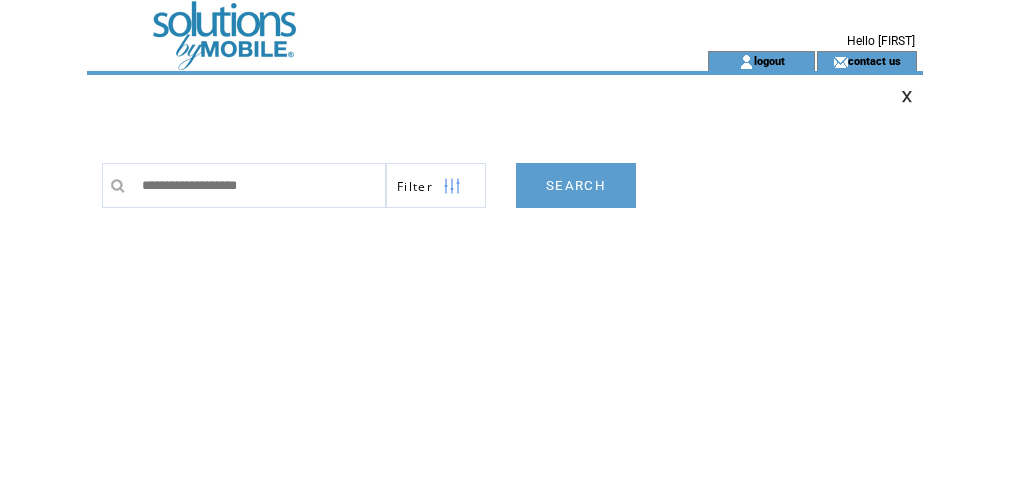 scroll, scrollTop: 0, scrollLeft: 0, axis: both 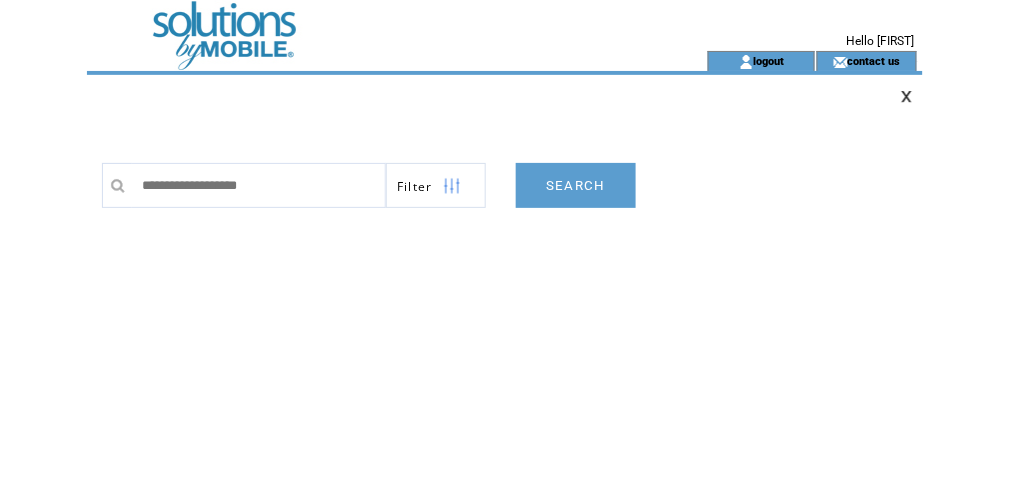 click at bounding box center (361, 25) 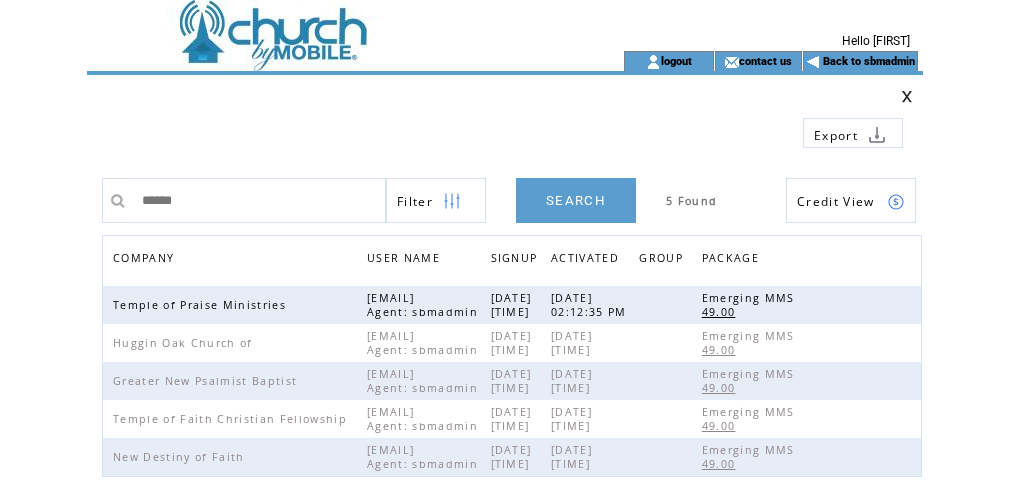 scroll, scrollTop: 0, scrollLeft: 0, axis: both 